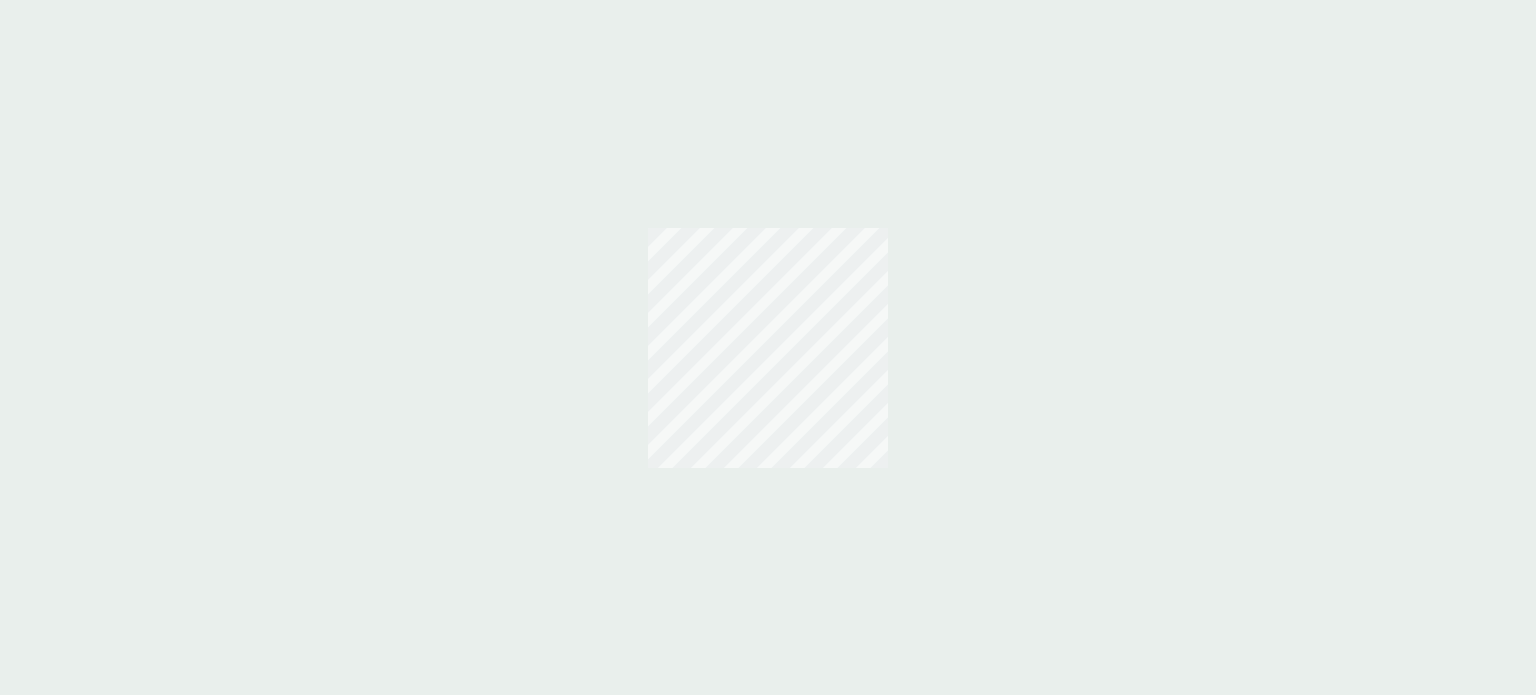 scroll, scrollTop: 0, scrollLeft: 0, axis: both 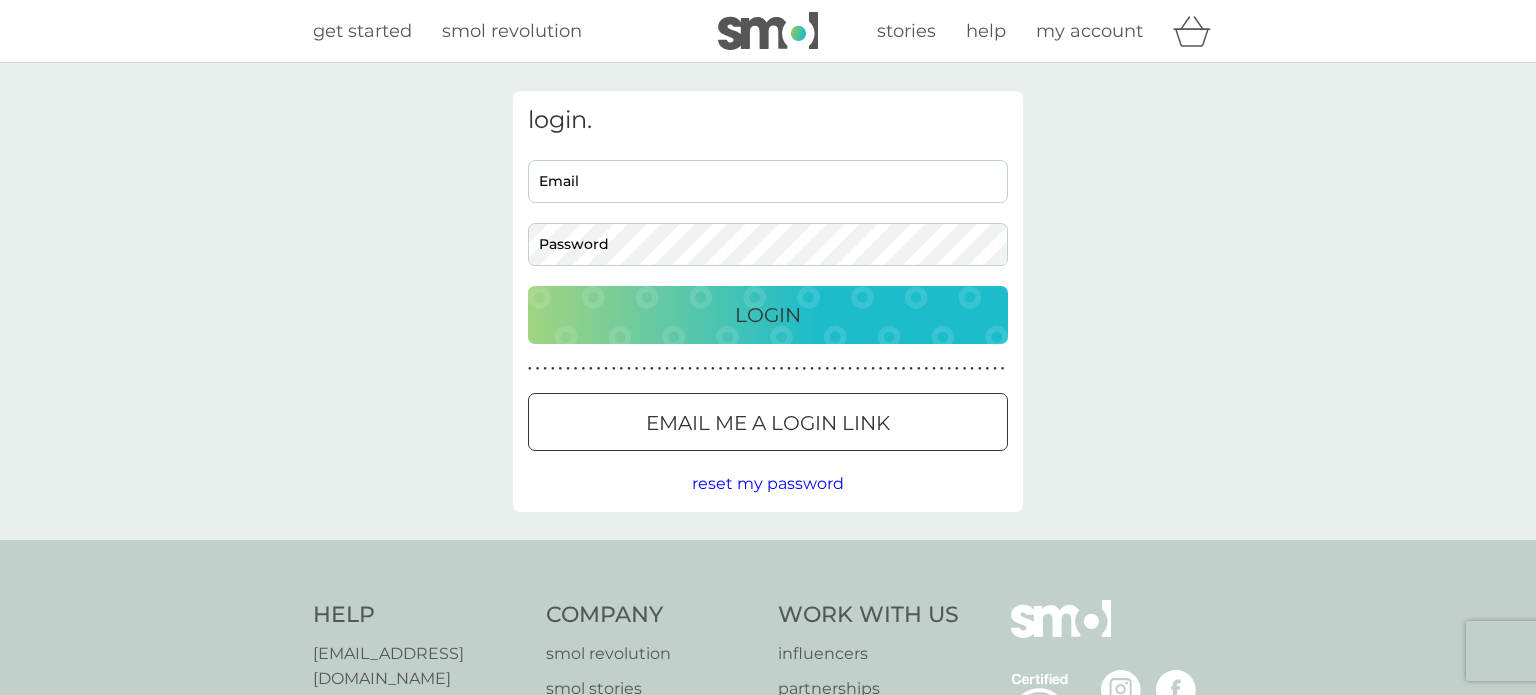 click on "Email" at bounding box center (768, 181) 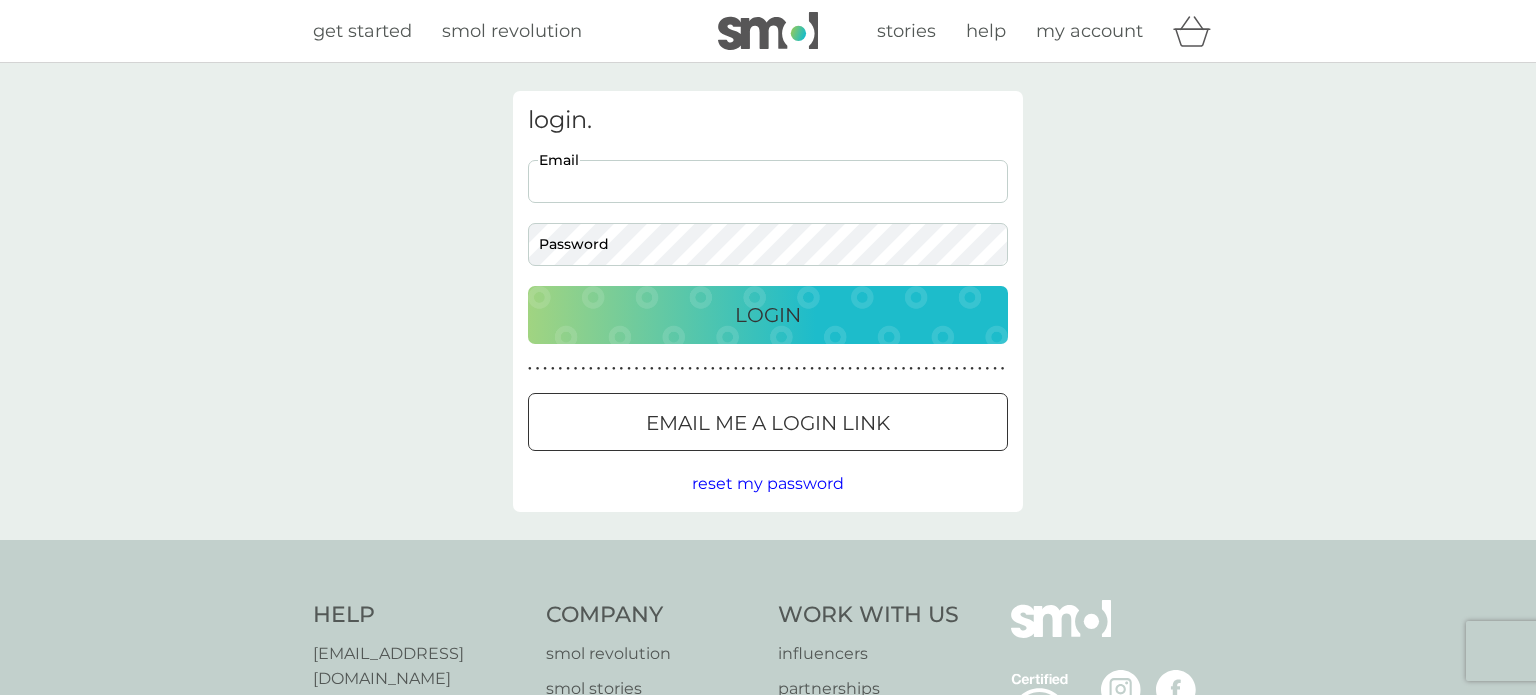 scroll, scrollTop: 0, scrollLeft: 0, axis: both 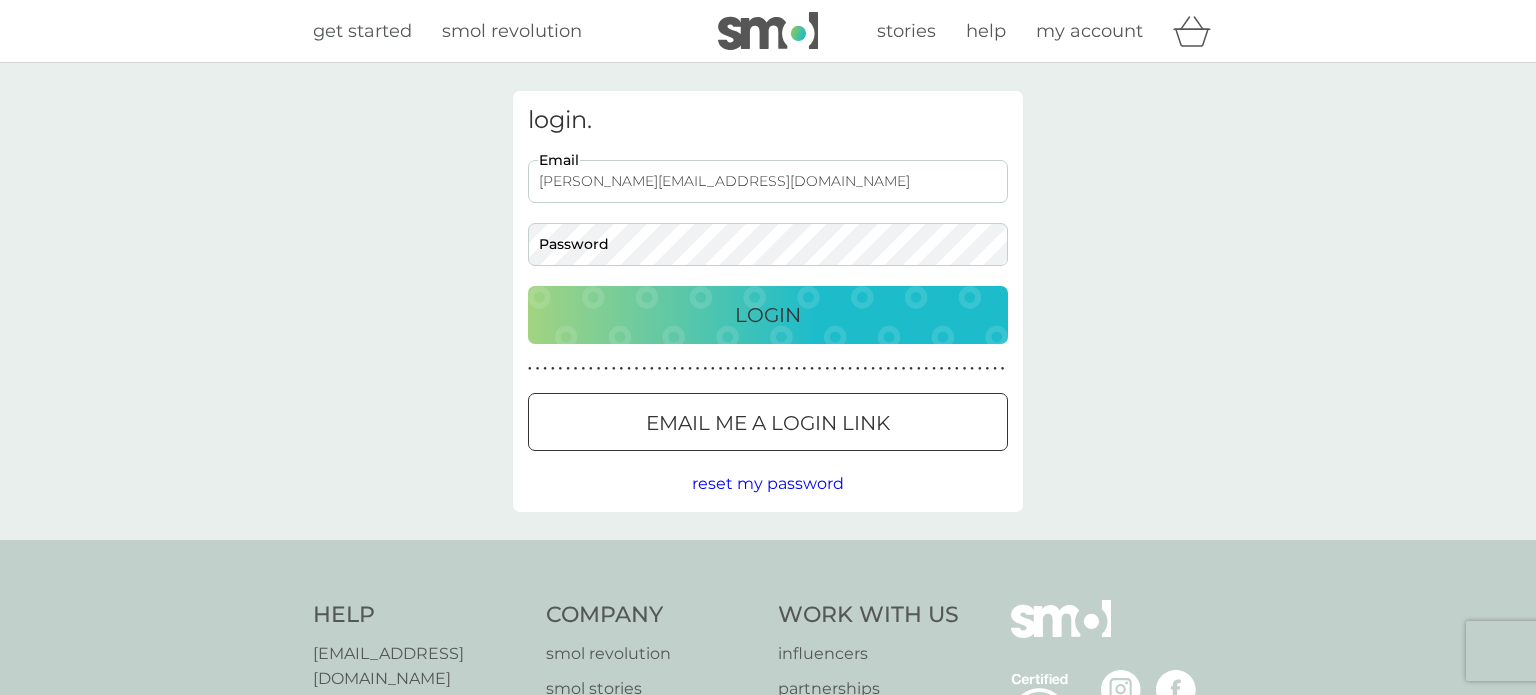 click on "[PERSON_NAME][EMAIL_ADDRESS][DOMAIN_NAME]" at bounding box center [768, 181] 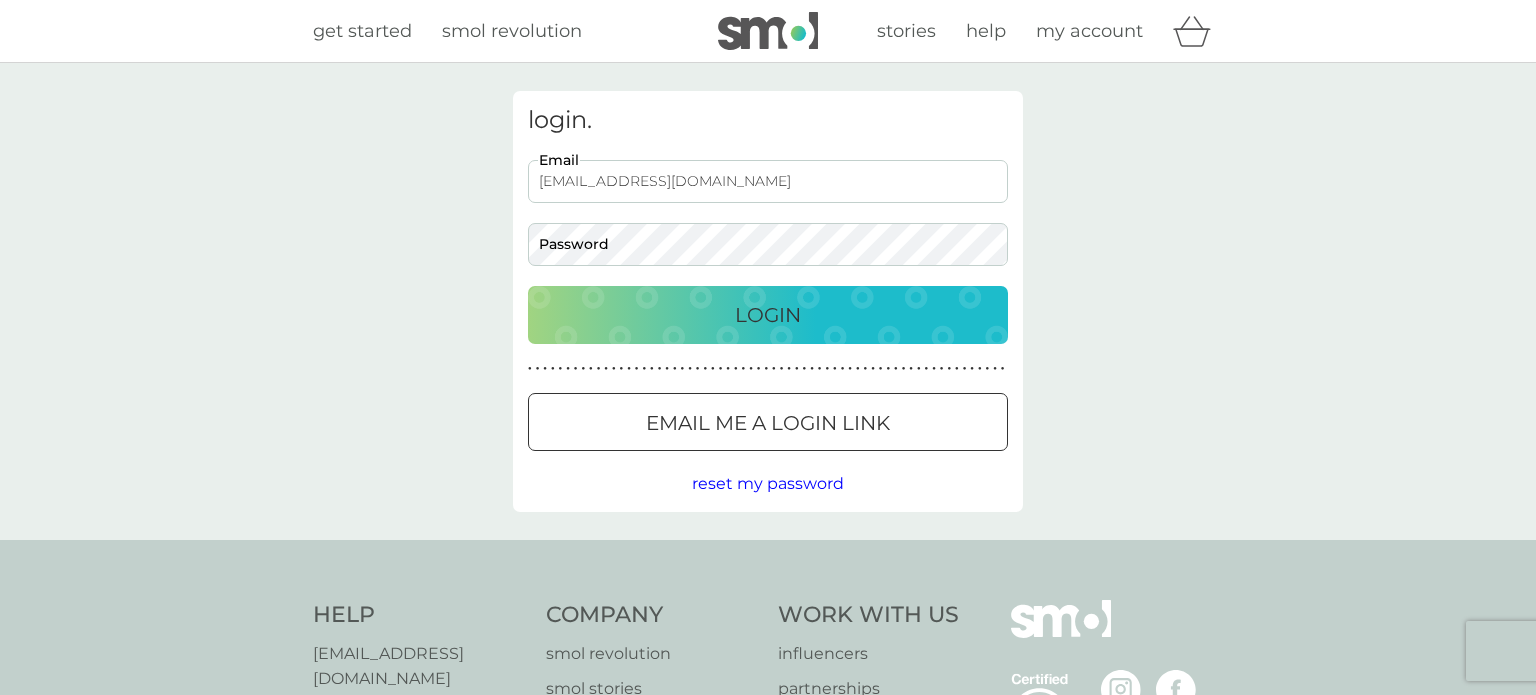 type on "[EMAIL_ADDRESS][DOMAIN_NAME]" 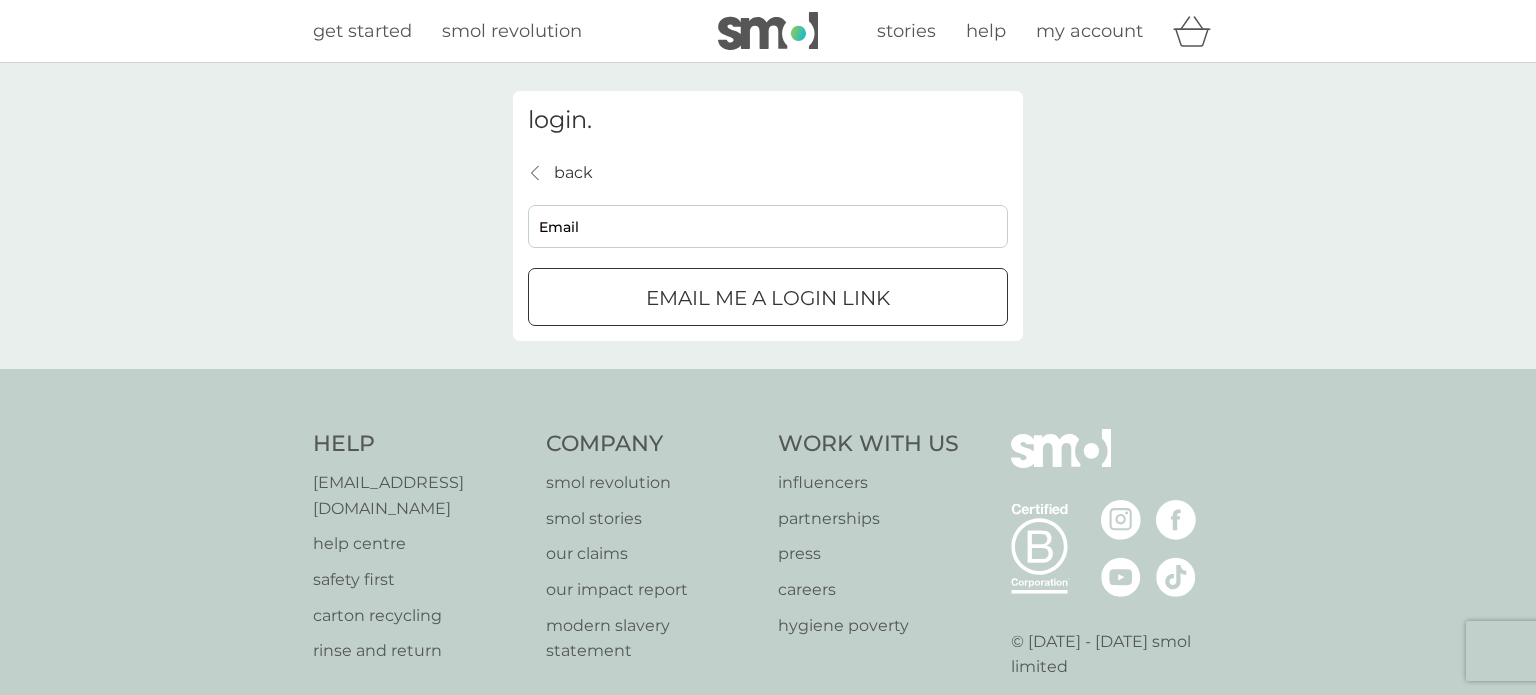 click on "Email" at bounding box center (768, 226) 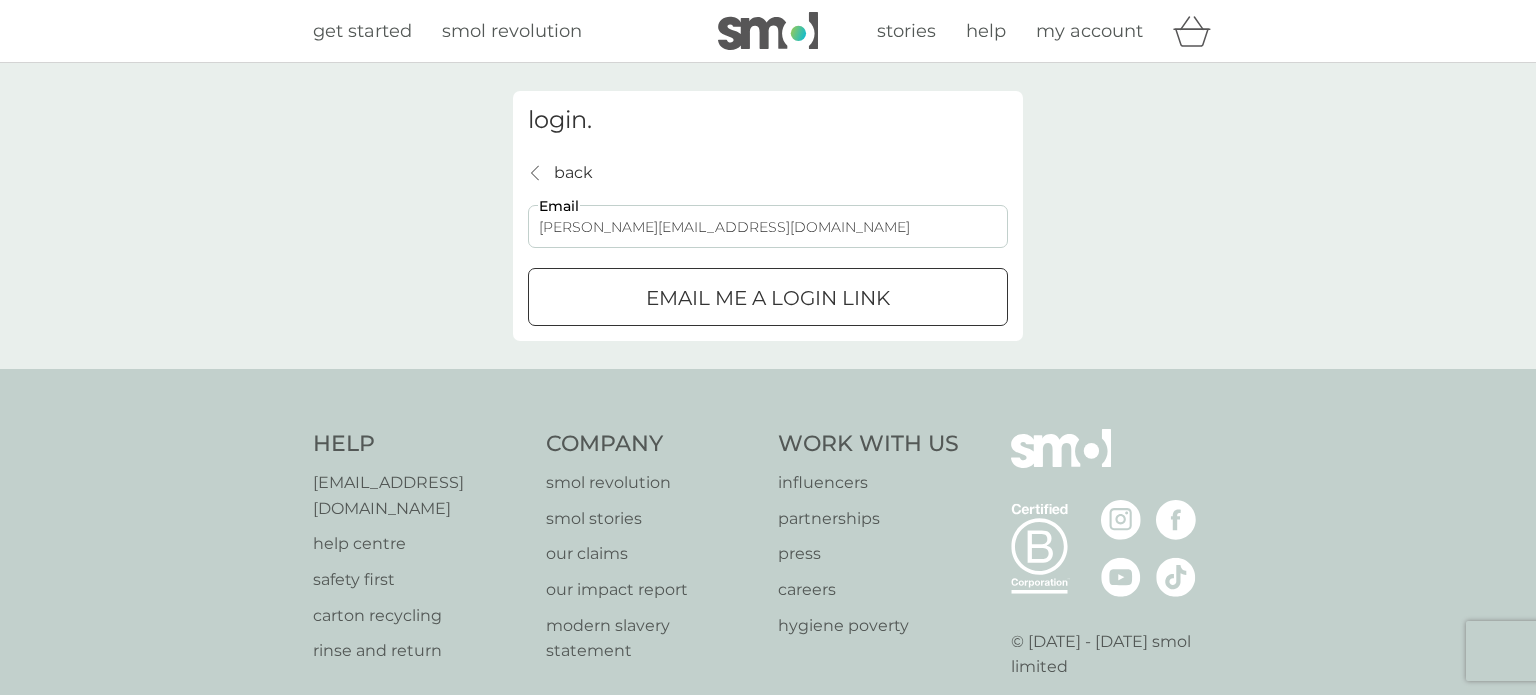 click on "[PERSON_NAME][EMAIL_ADDRESS][DOMAIN_NAME]" at bounding box center [768, 226] 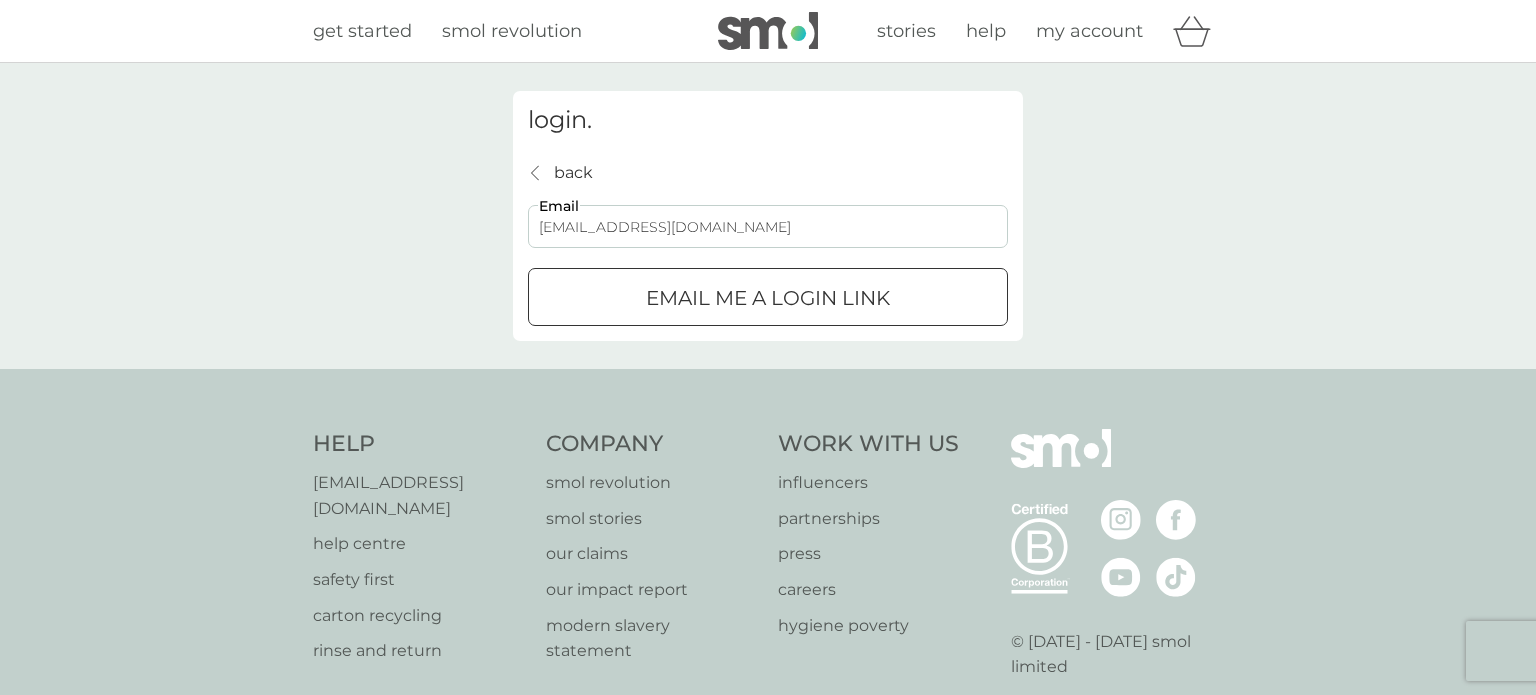 click on "Email me a login link" at bounding box center [768, 297] 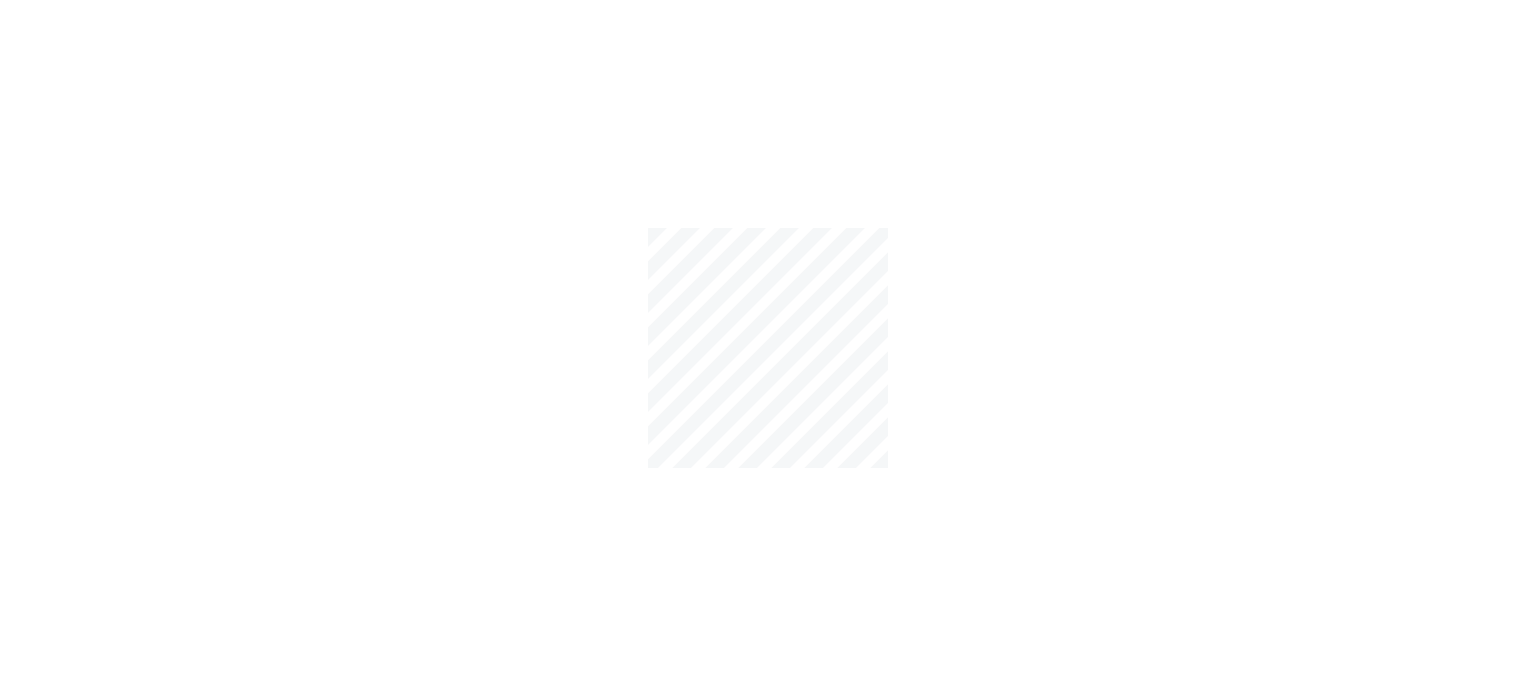 scroll, scrollTop: 0, scrollLeft: 0, axis: both 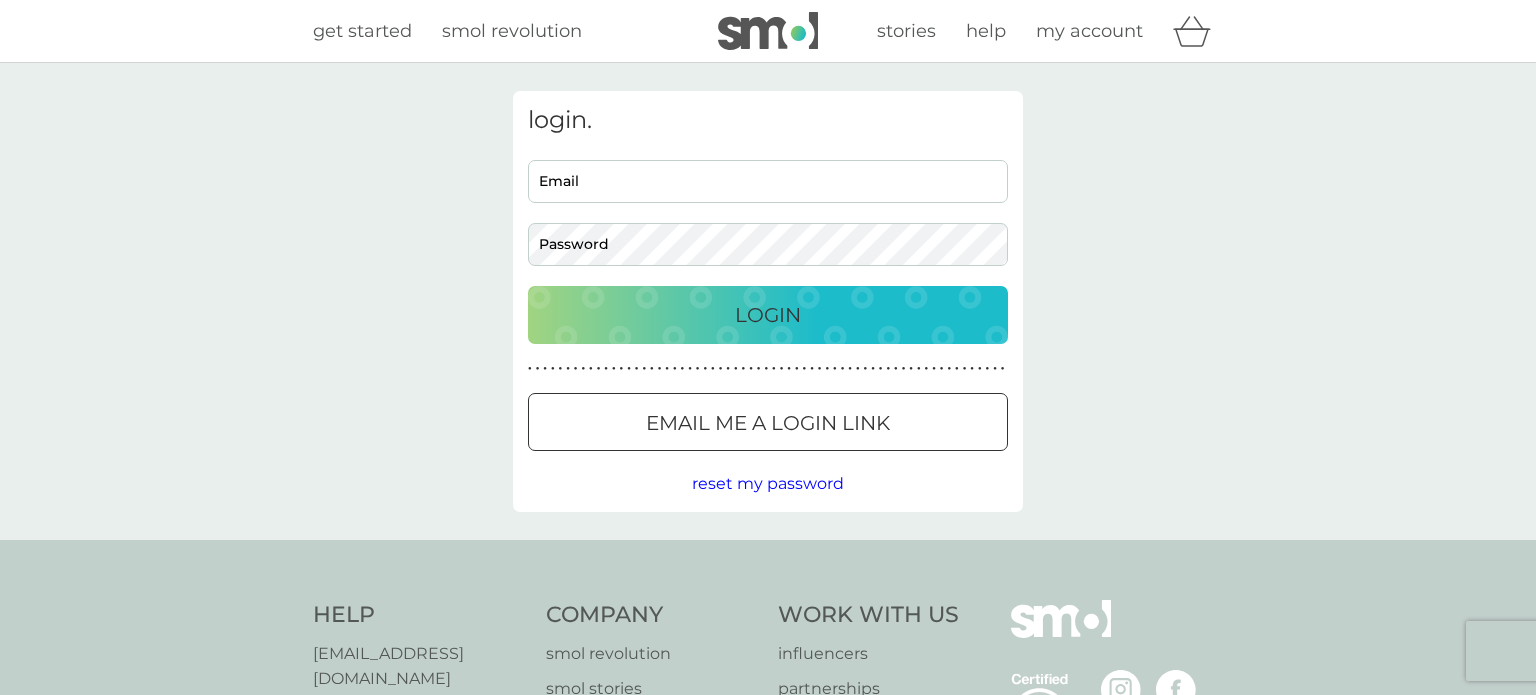 click on "Email" at bounding box center (768, 181) 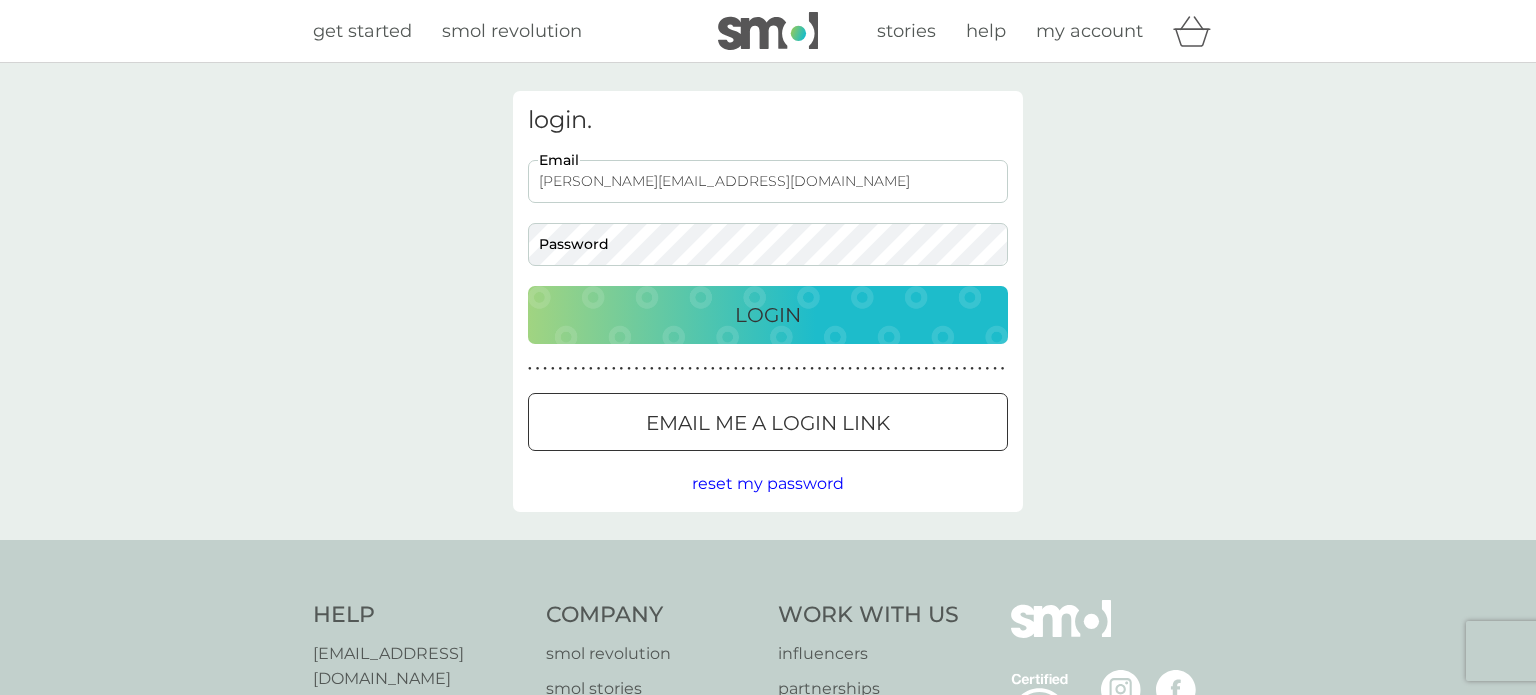 scroll, scrollTop: 0, scrollLeft: 0, axis: both 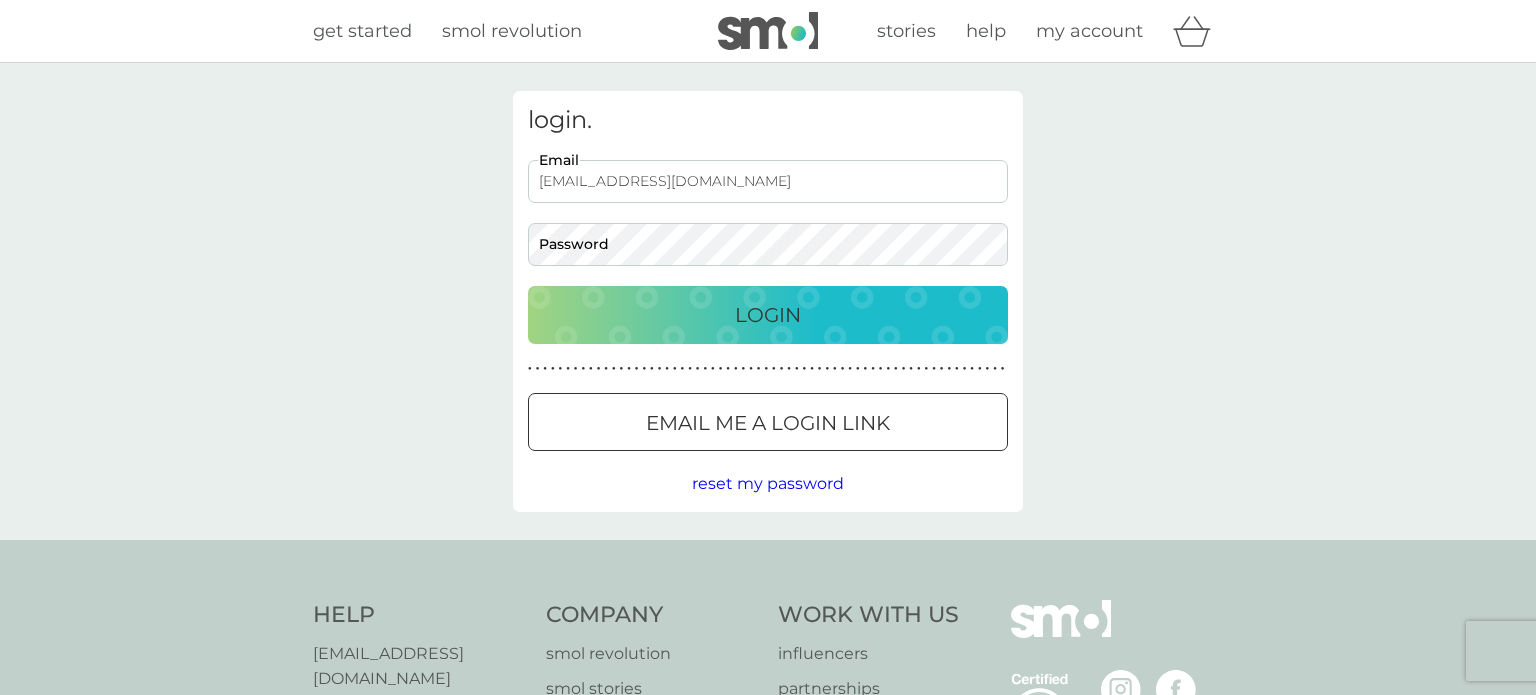 click on "Email me a login link" at bounding box center (768, 423) 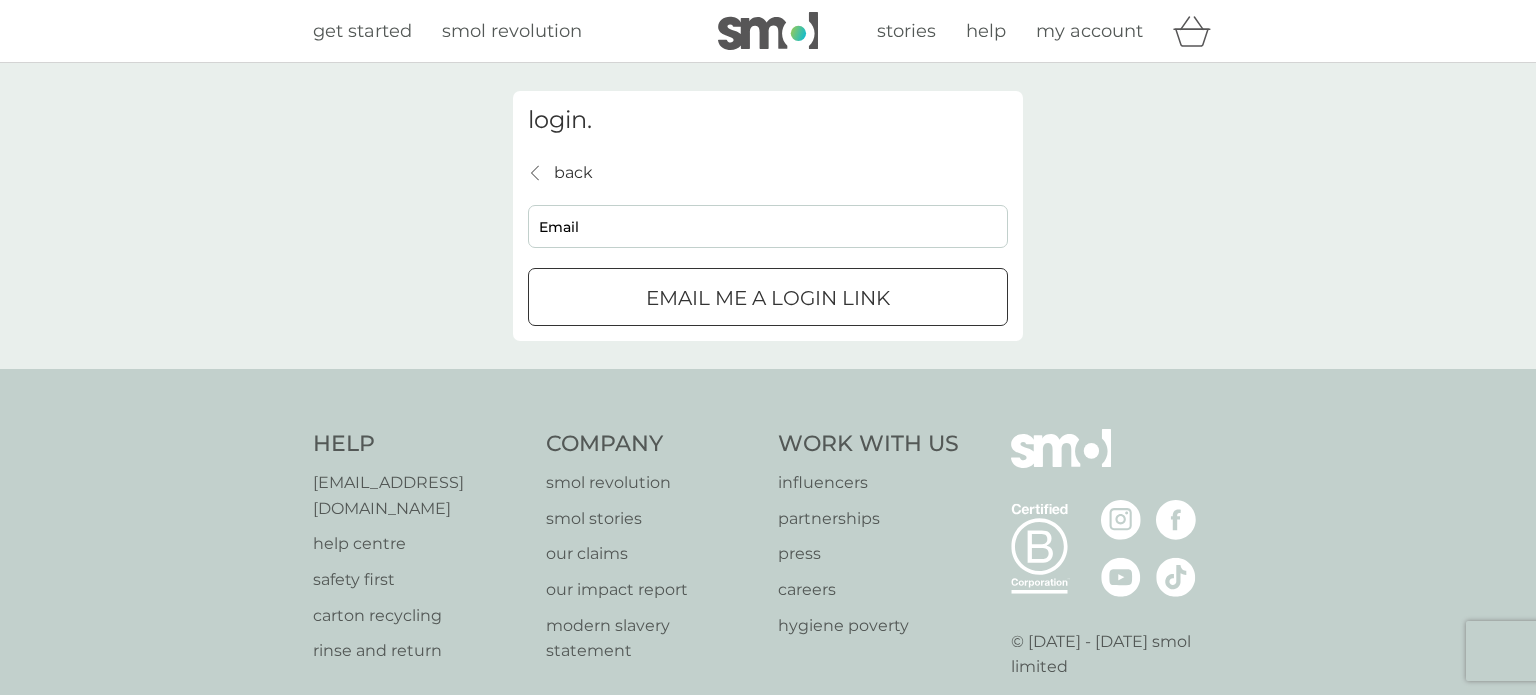click on "Email" at bounding box center [768, 226] 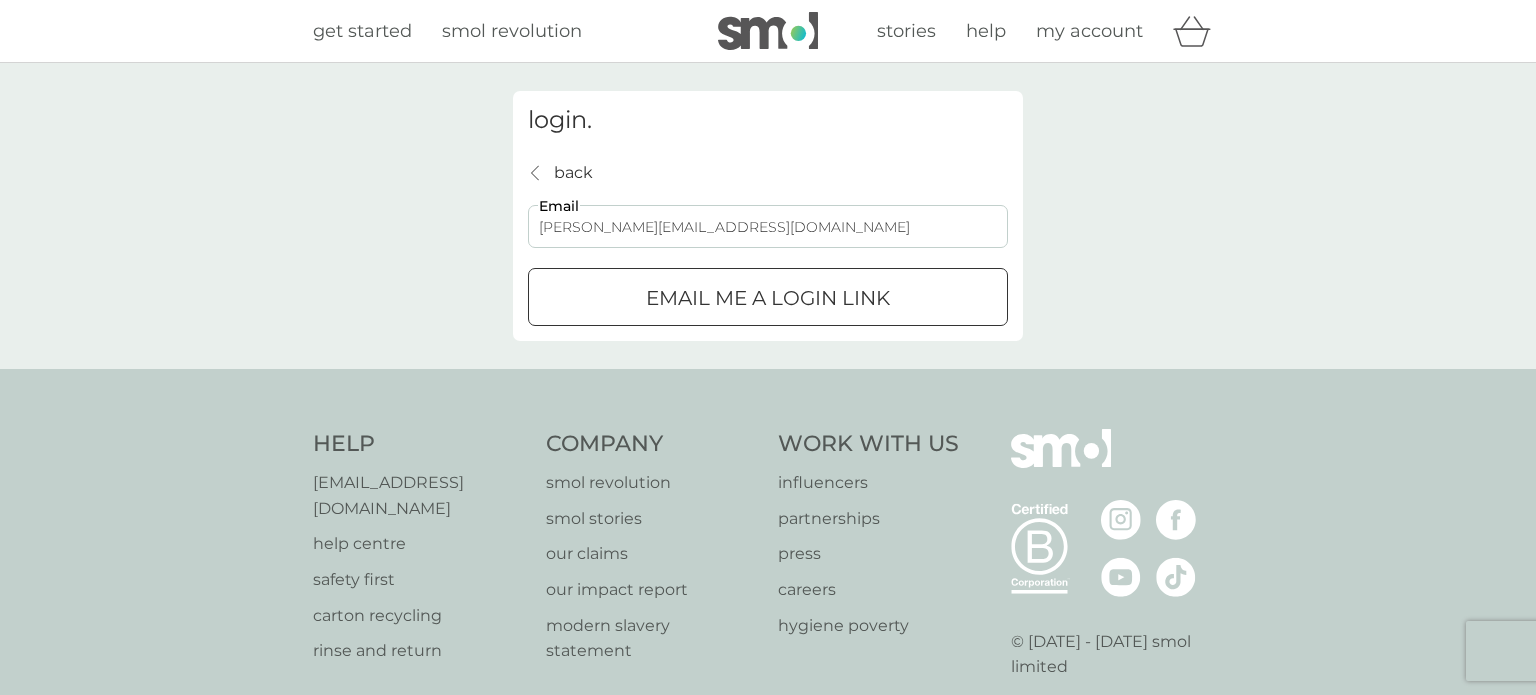 click on "[PERSON_NAME][EMAIL_ADDRESS][DOMAIN_NAME]" at bounding box center [768, 226] 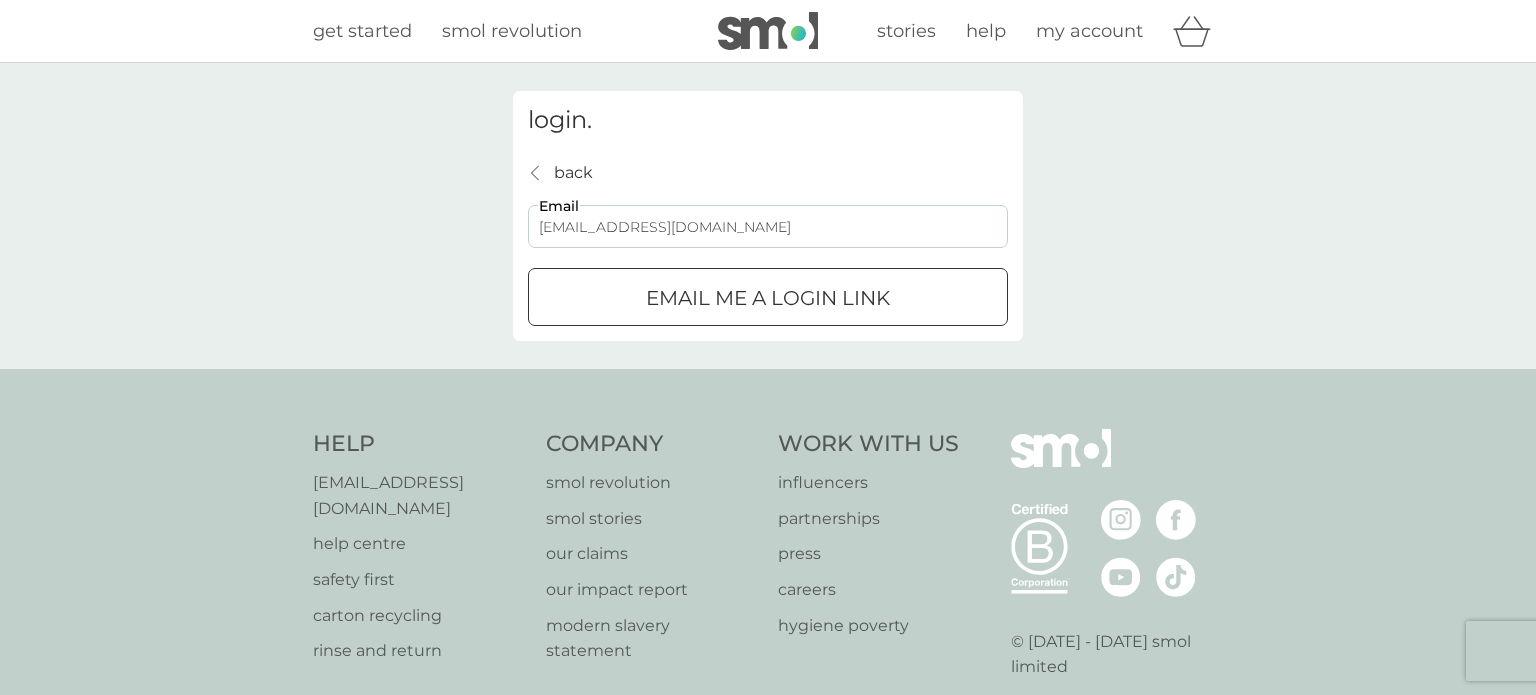 type on "[EMAIL_ADDRESS][DOMAIN_NAME]" 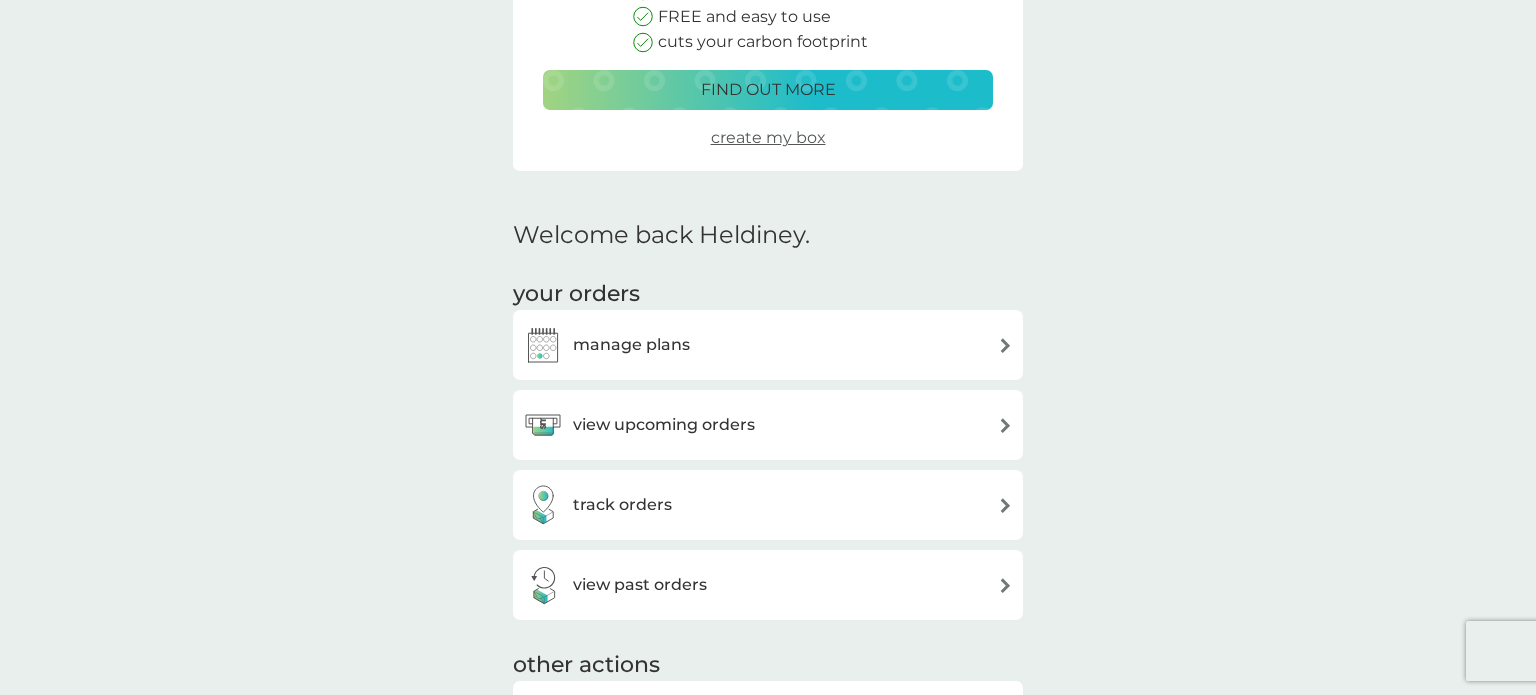 scroll, scrollTop: 424, scrollLeft: 0, axis: vertical 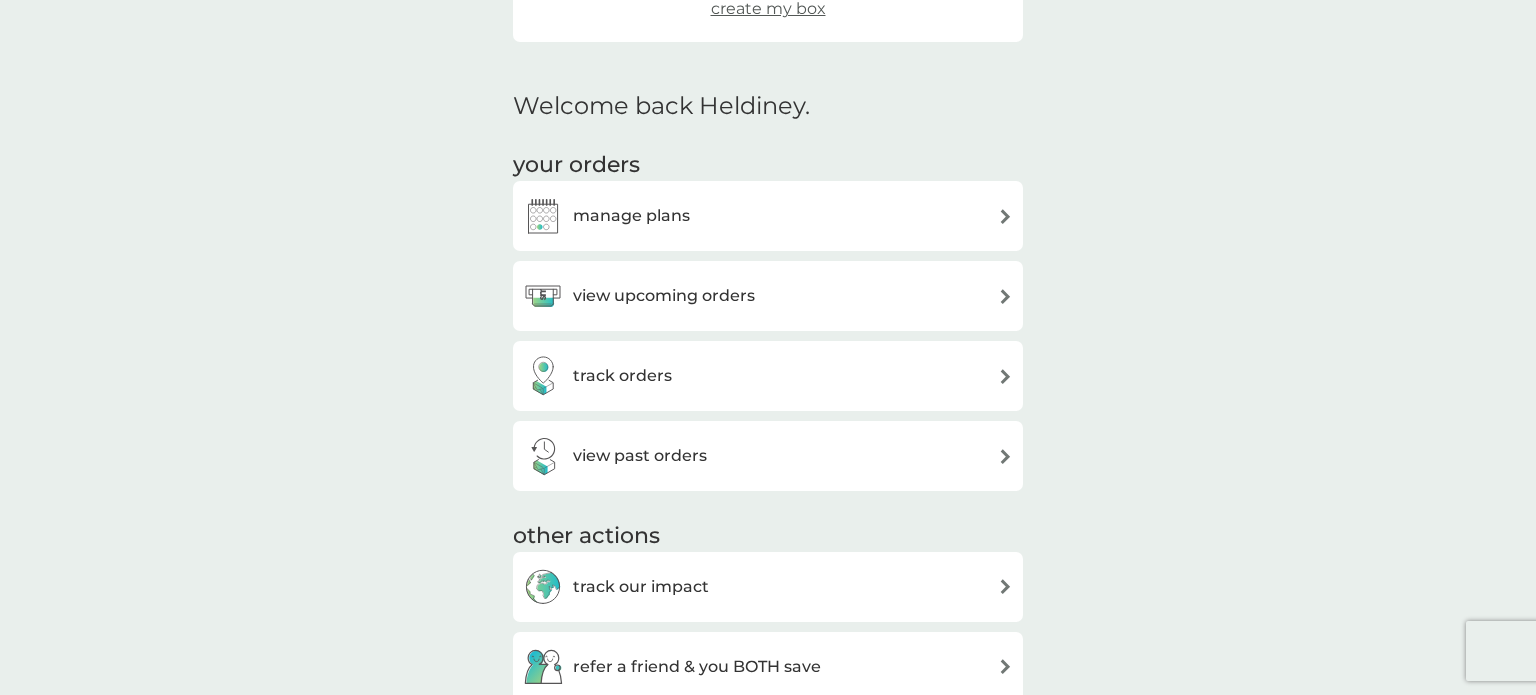 click on "view upcoming orders" at bounding box center [664, 296] 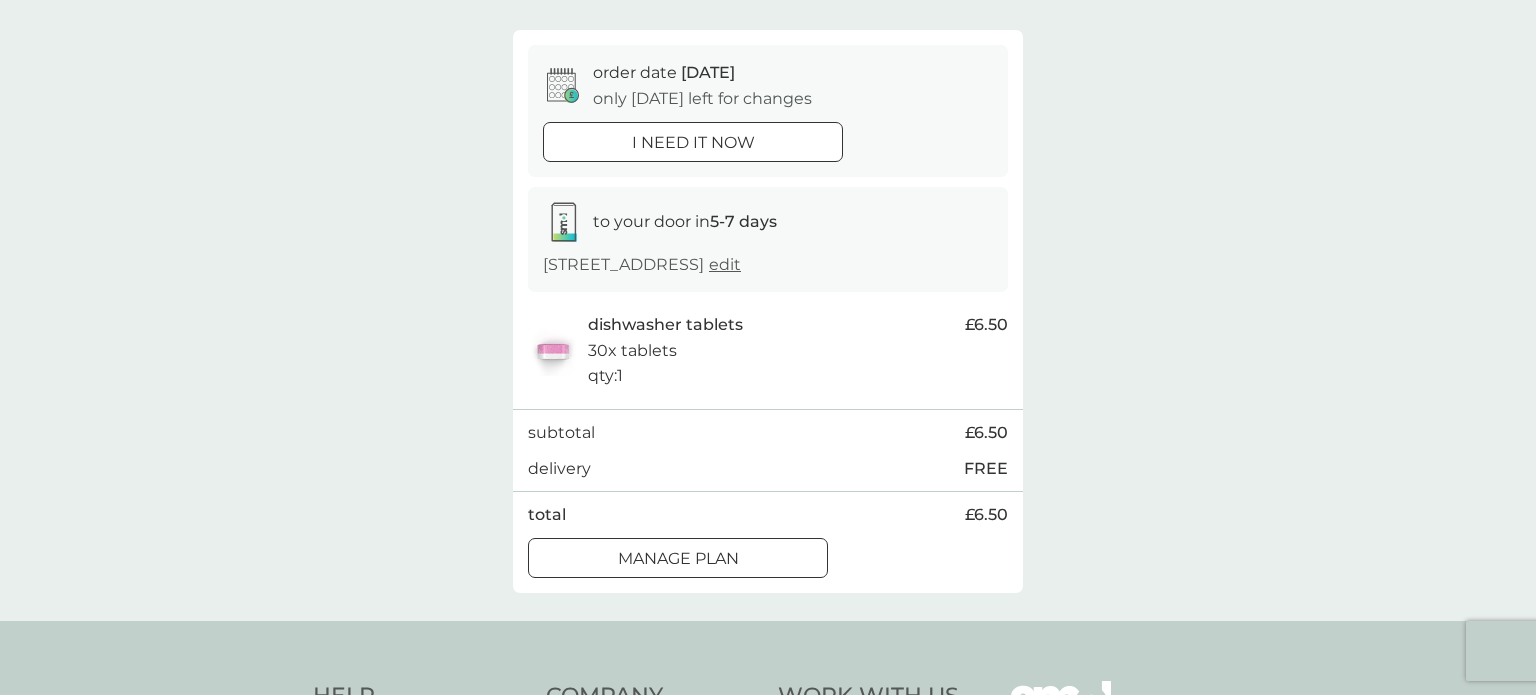 scroll, scrollTop: 0, scrollLeft: 0, axis: both 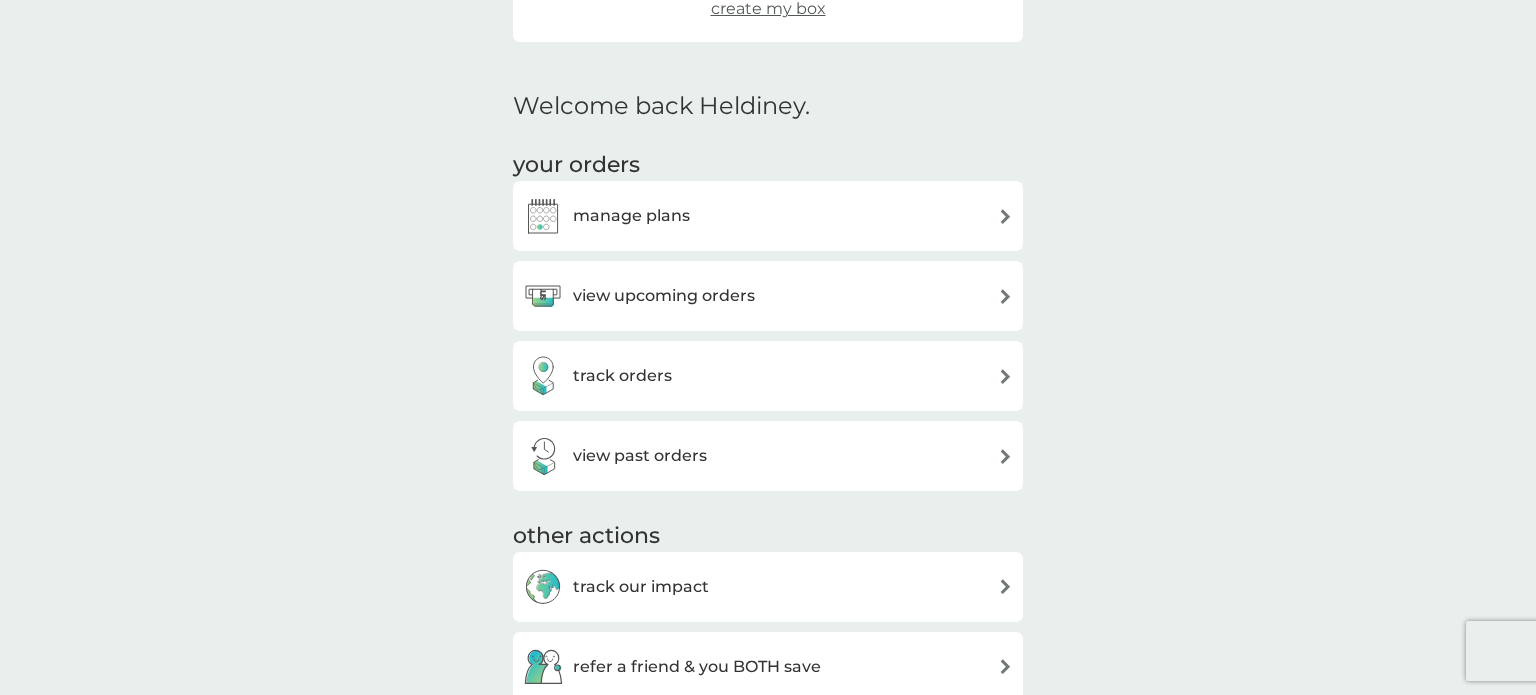 click on "manage plans view upcoming orders track orders view past orders" at bounding box center (768, 336) 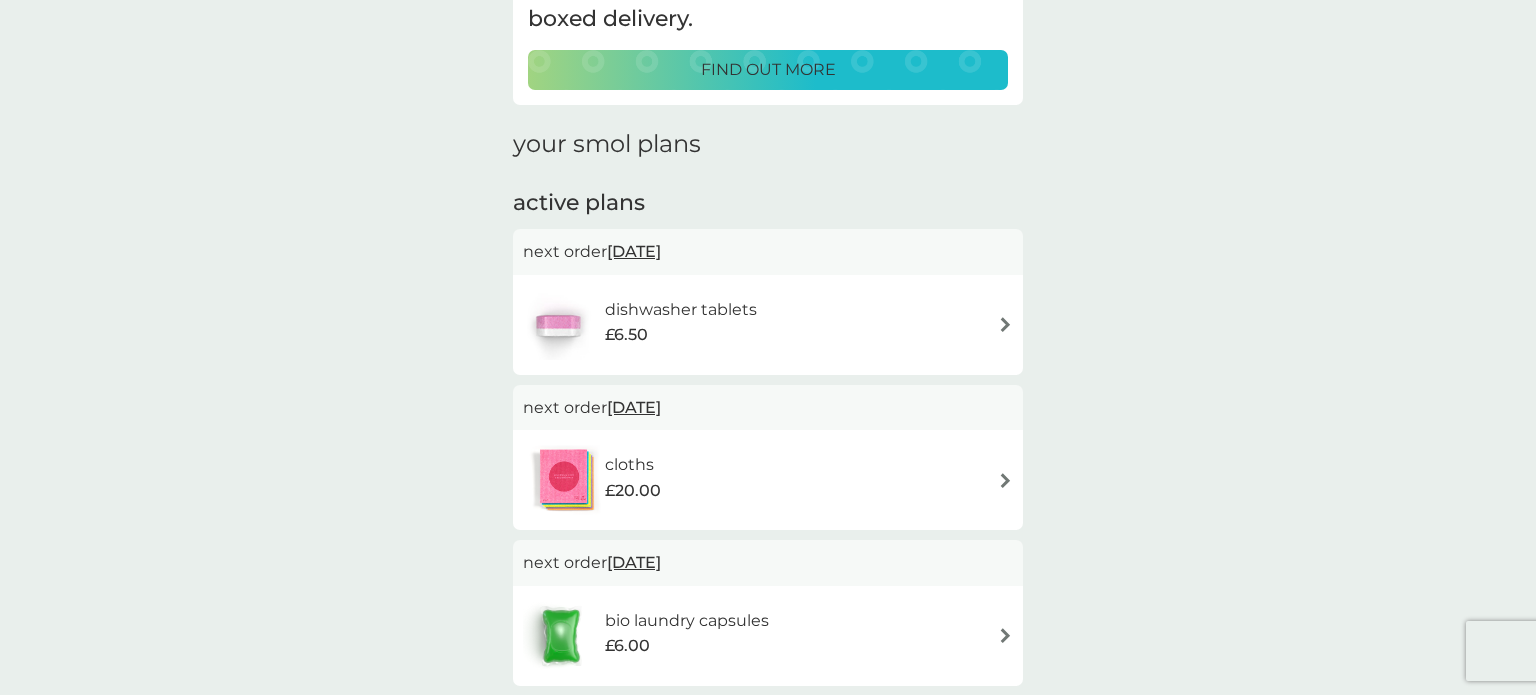 scroll, scrollTop: 199, scrollLeft: 0, axis: vertical 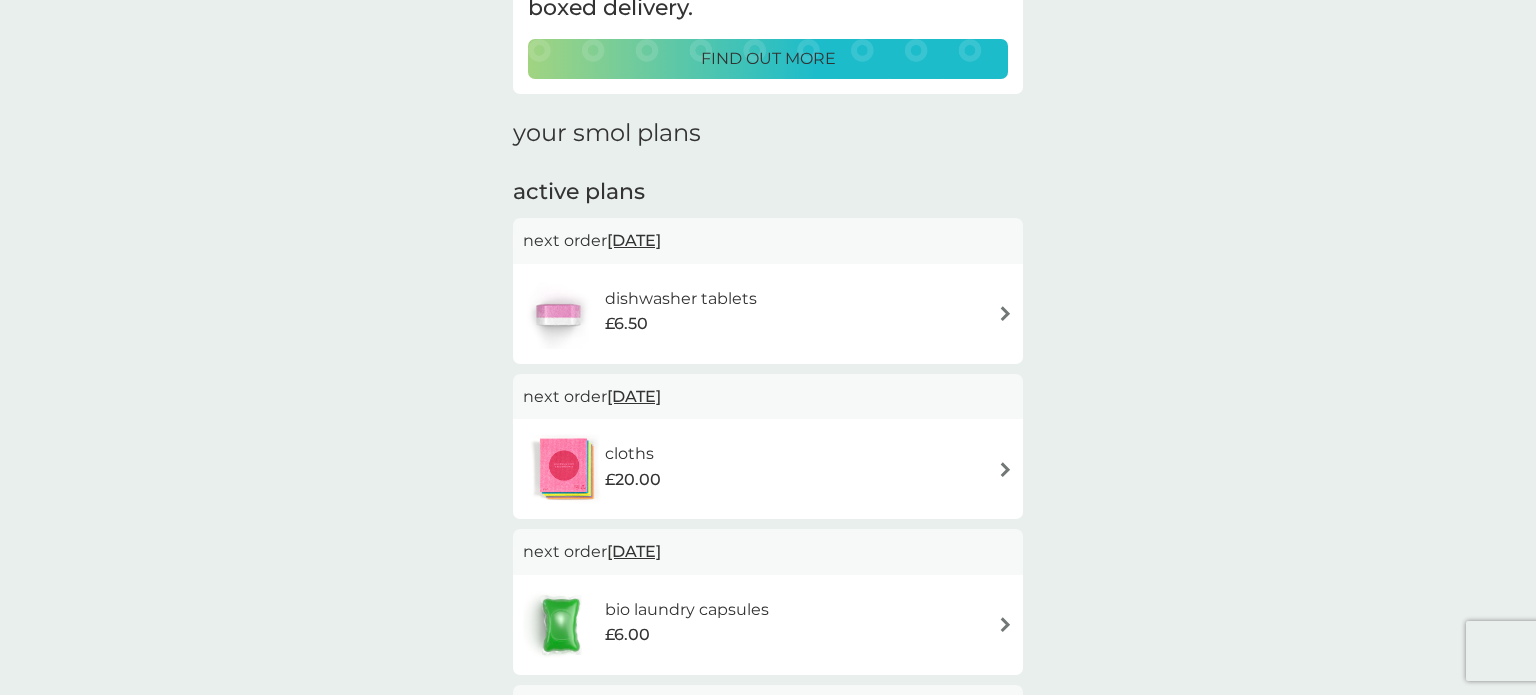 click on "cloths £20.00" at bounding box center [768, 469] 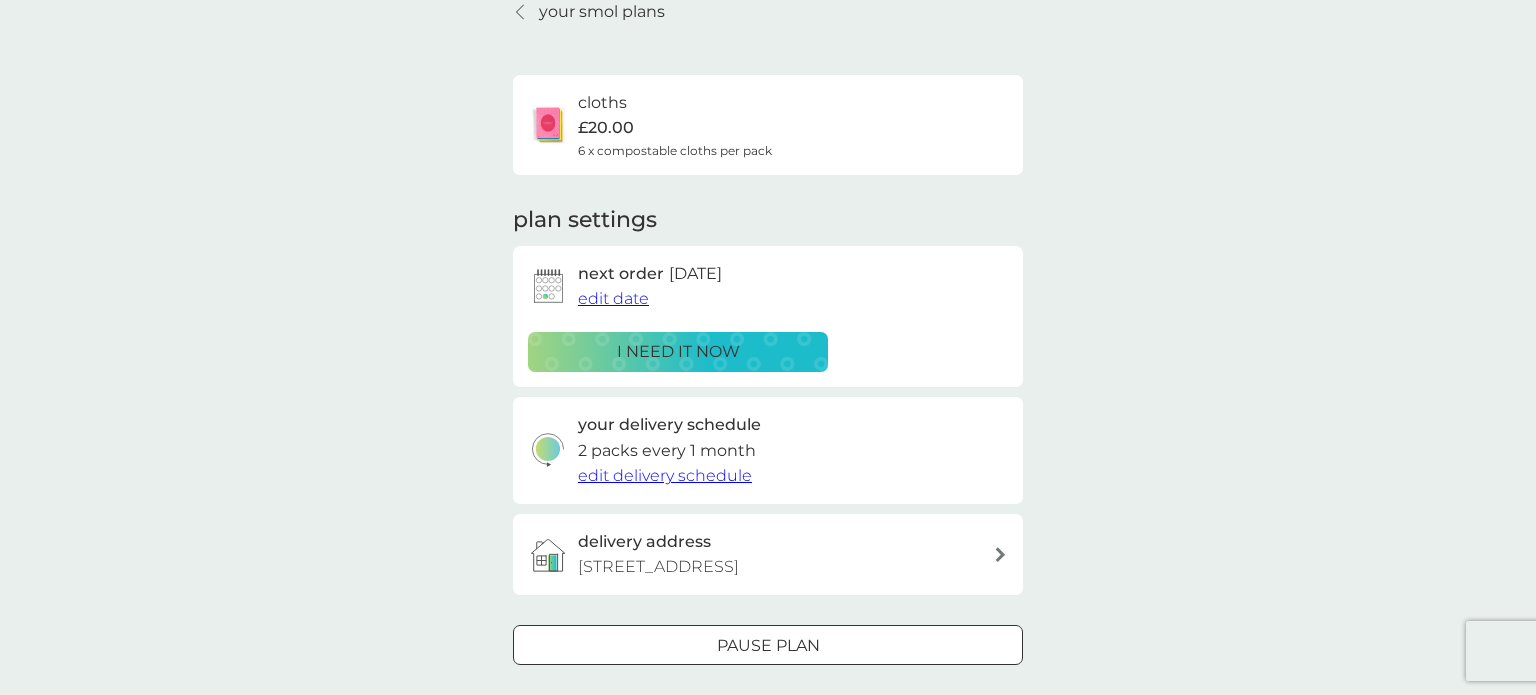 scroll, scrollTop: 95, scrollLeft: 0, axis: vertical 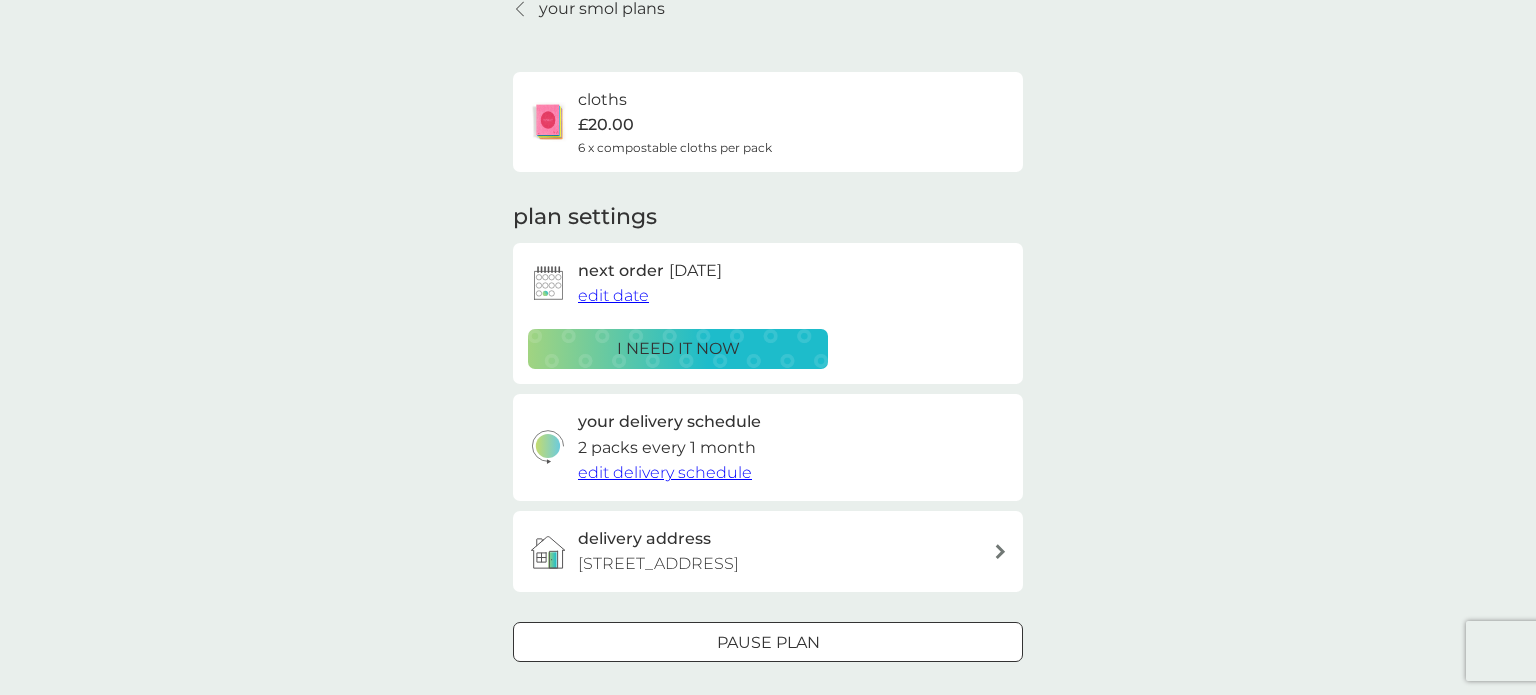click on "edit delivery schedule" at bounding box center [665, 472] 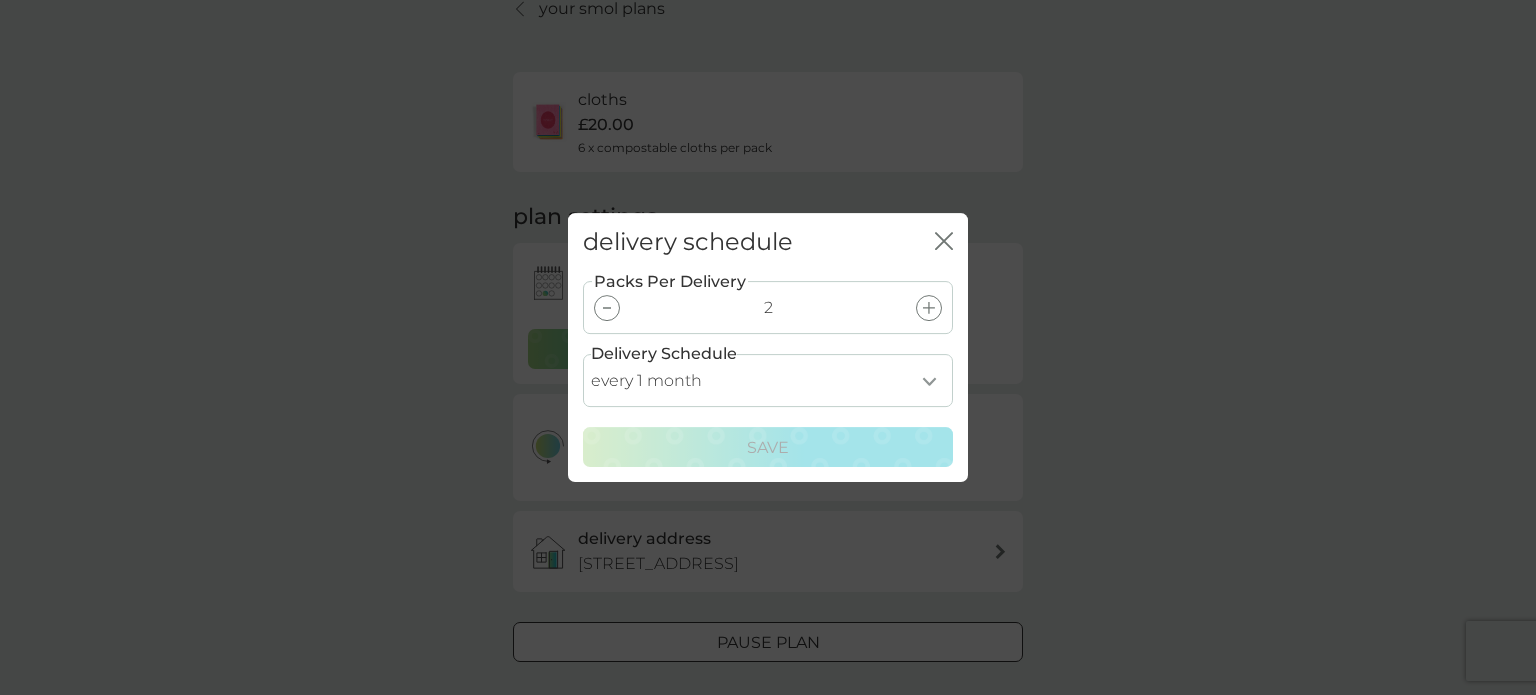 click on "every 1 month every 2 months every 3 months every 4 months every 5 months every 6 months every 7 months" at bounding box center [768, 380] 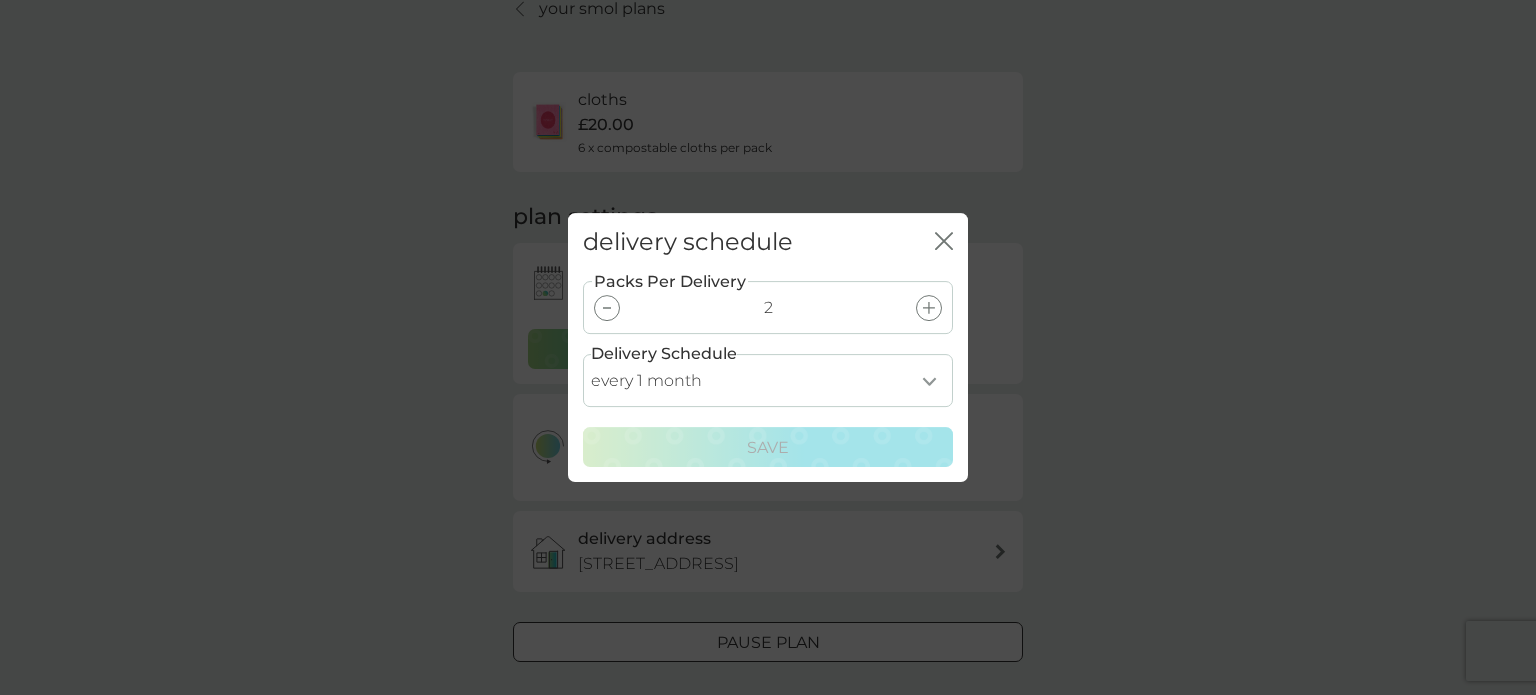 click at bounding box center [607, 308] 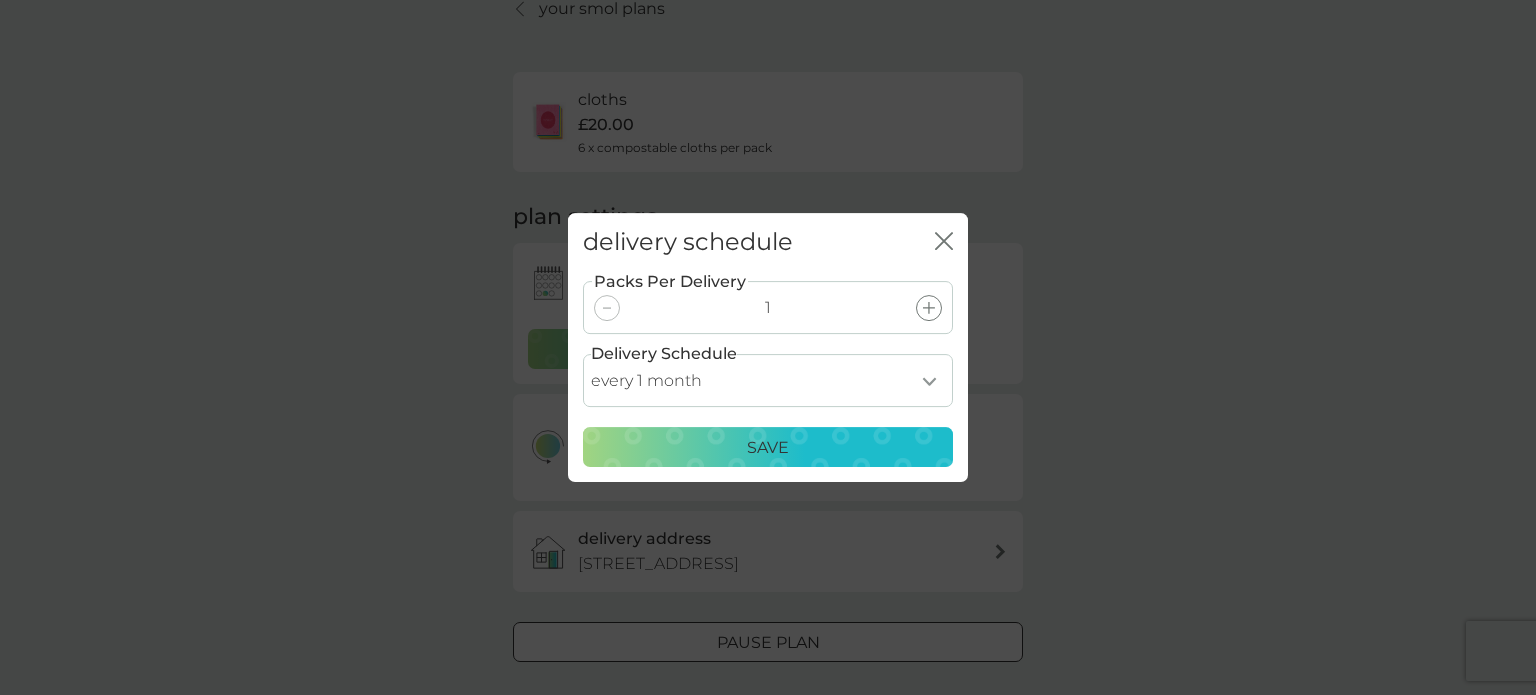 click on "every 1 month every 2 months every 3 months every 4 months every 5 months every 6 months every 7 months" at bounding box center (768, 380) 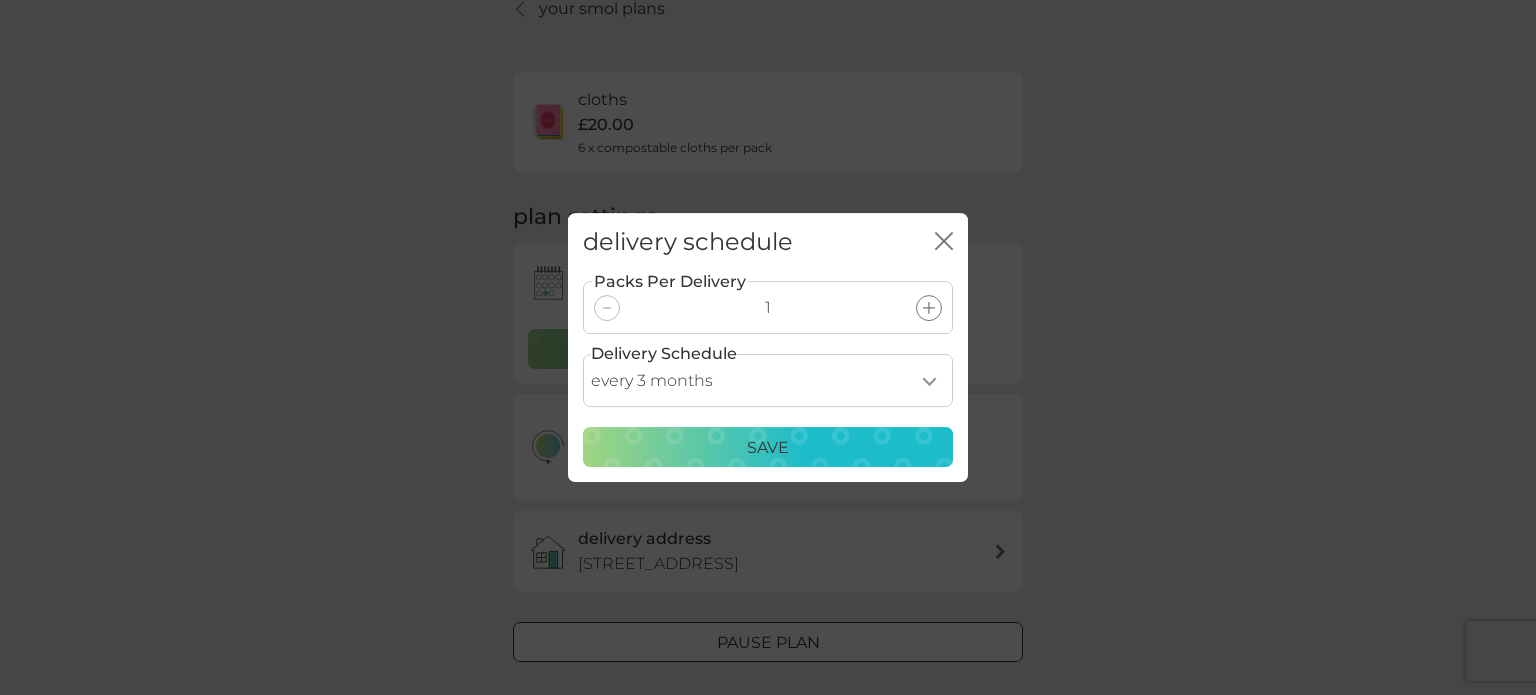 click on "every 1 month every 2 months every 3 months every 4 months every 5 months every 6 months every 7 months" at bounding box center [768, 380] 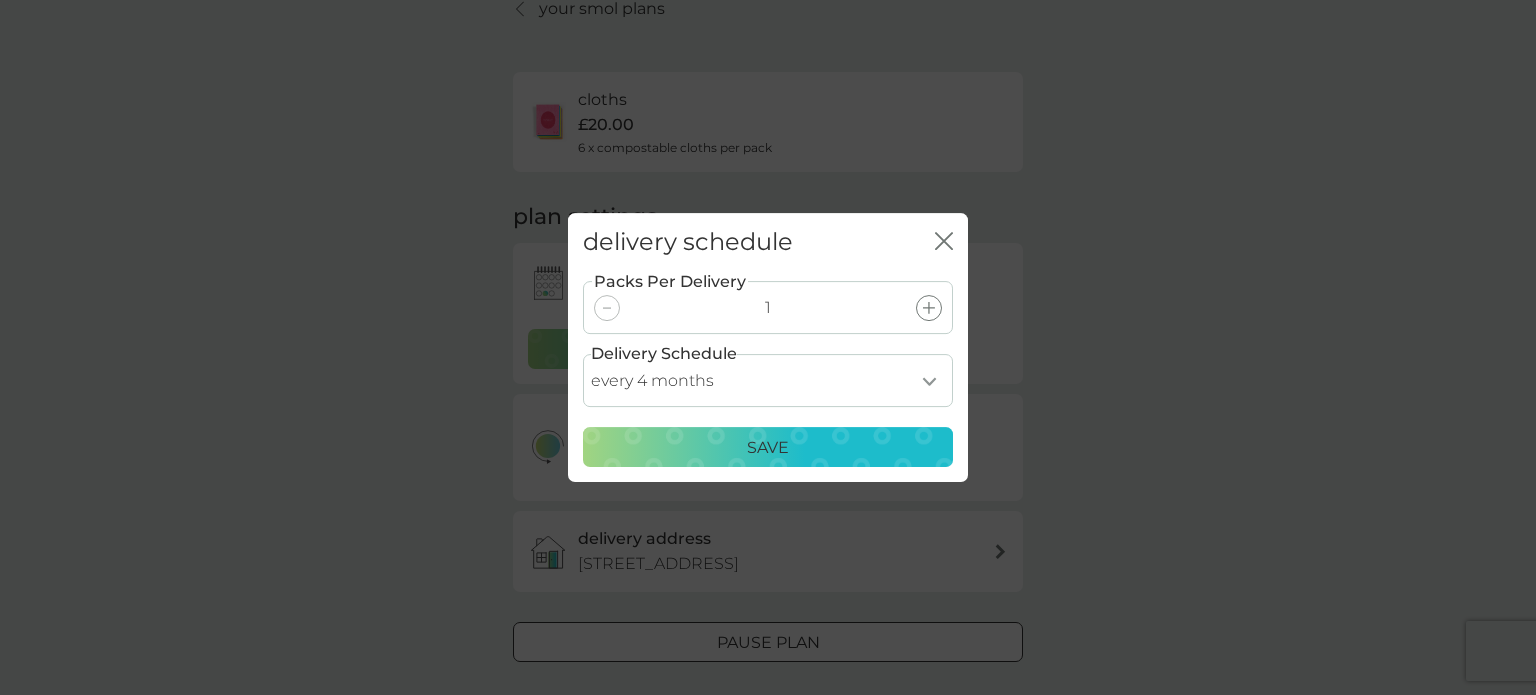 click on "every 1 month every 2 months every 3 months every 4 months every 5 months every 6 months every 7 months" at bounding box center [768, 380] 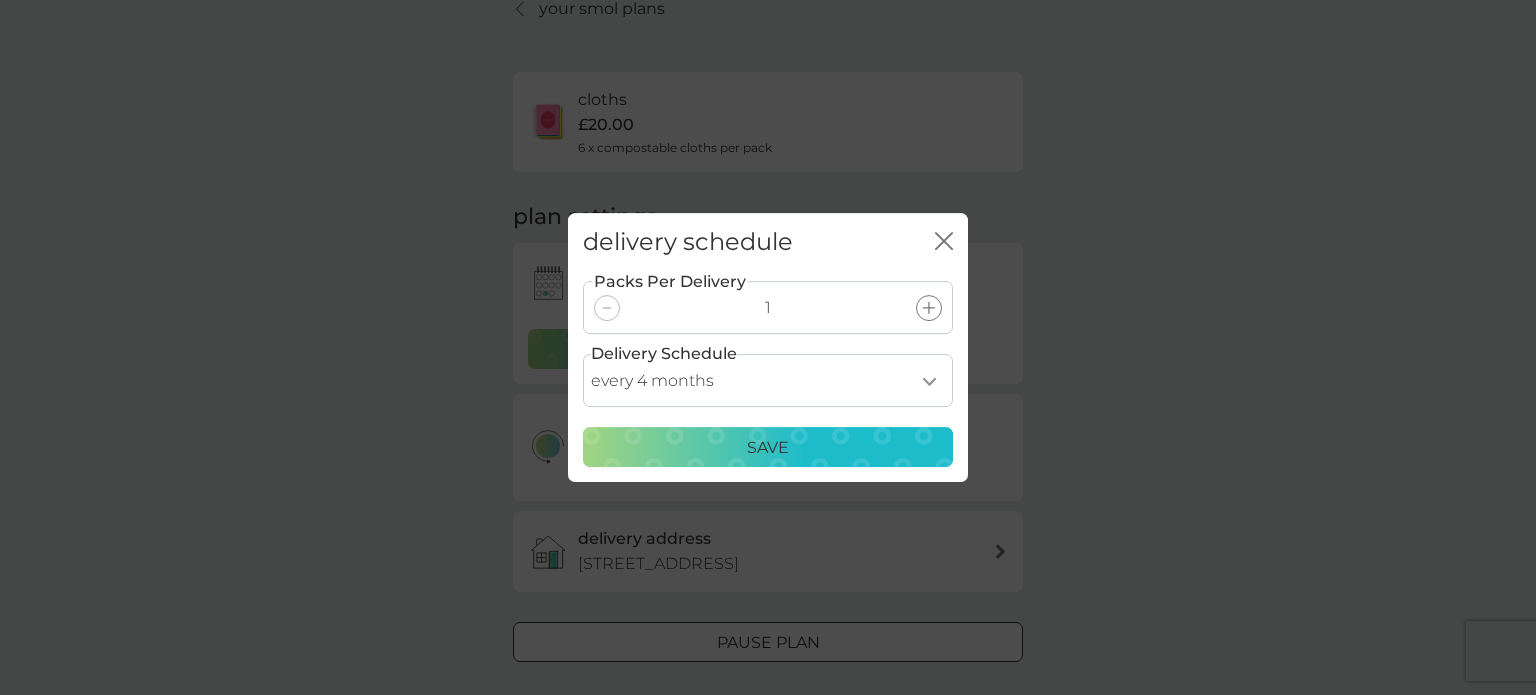 click on "Save" at bounding box center [768, 448] 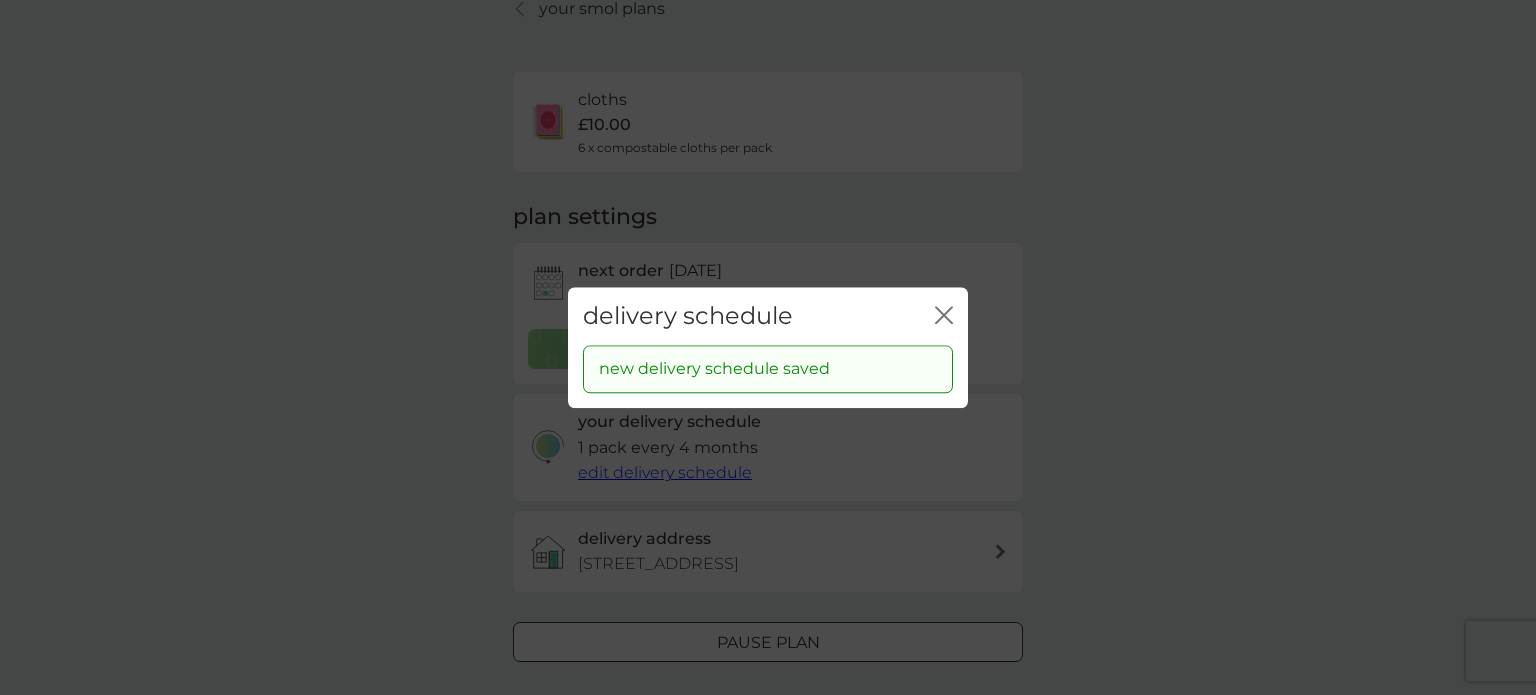 click 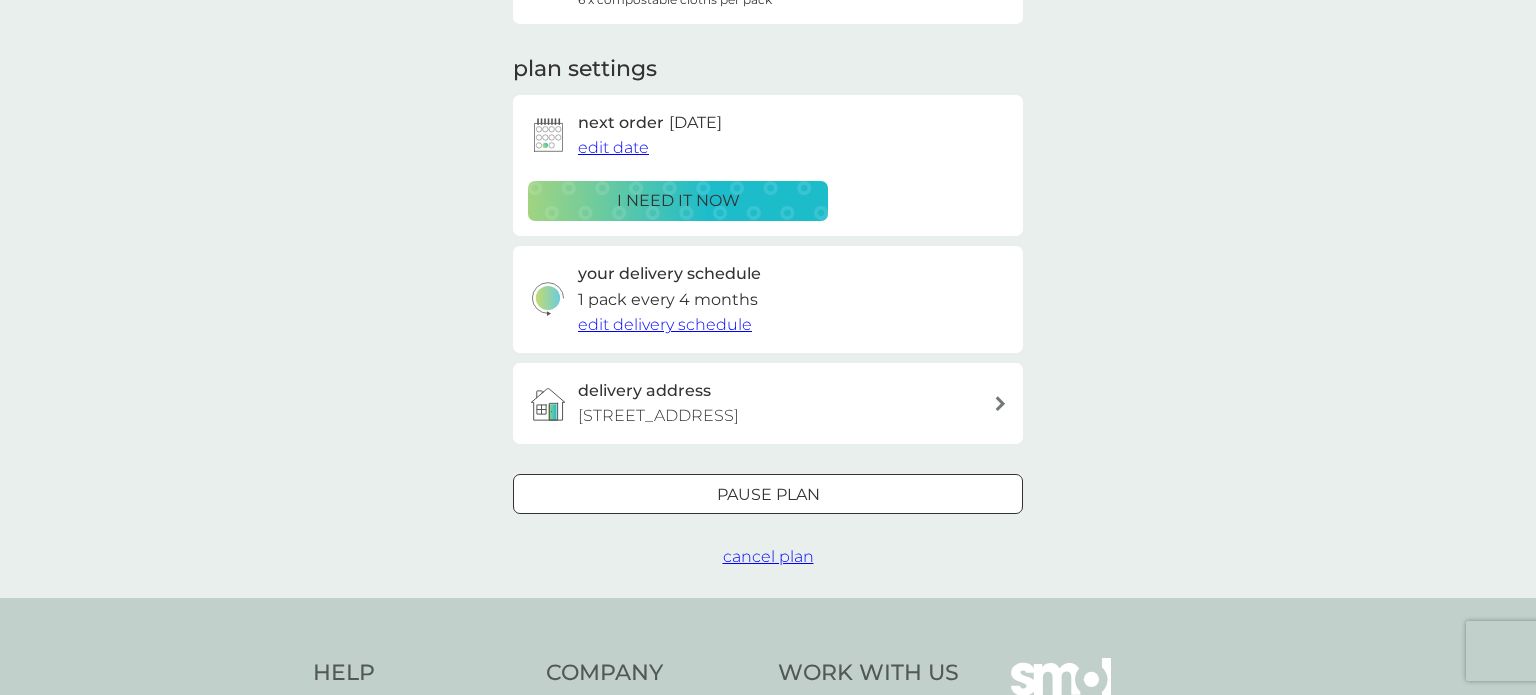 scroll, scrollTop: 0, scrollLeft: 0, axis: both 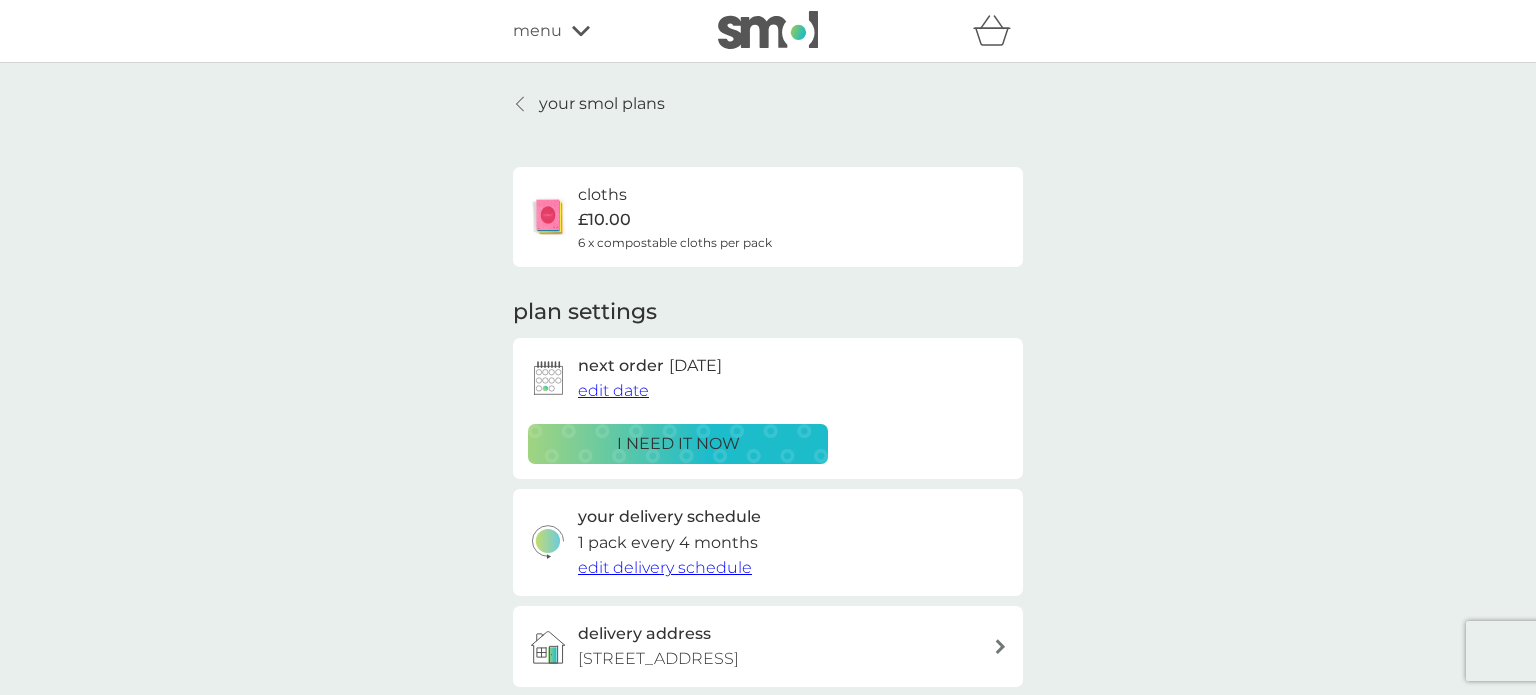 click 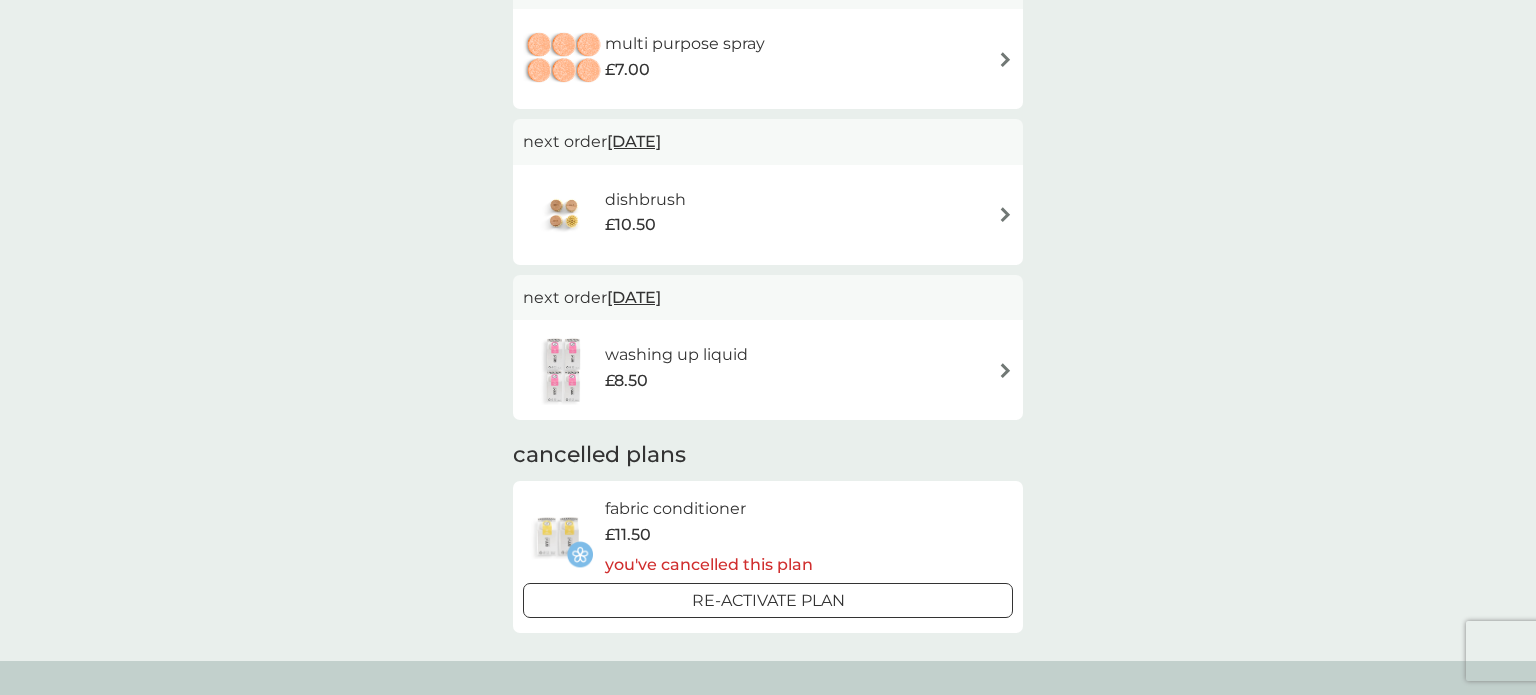 scroll, scrollTop: 1078, scrollLeft: 0, axis: vertical 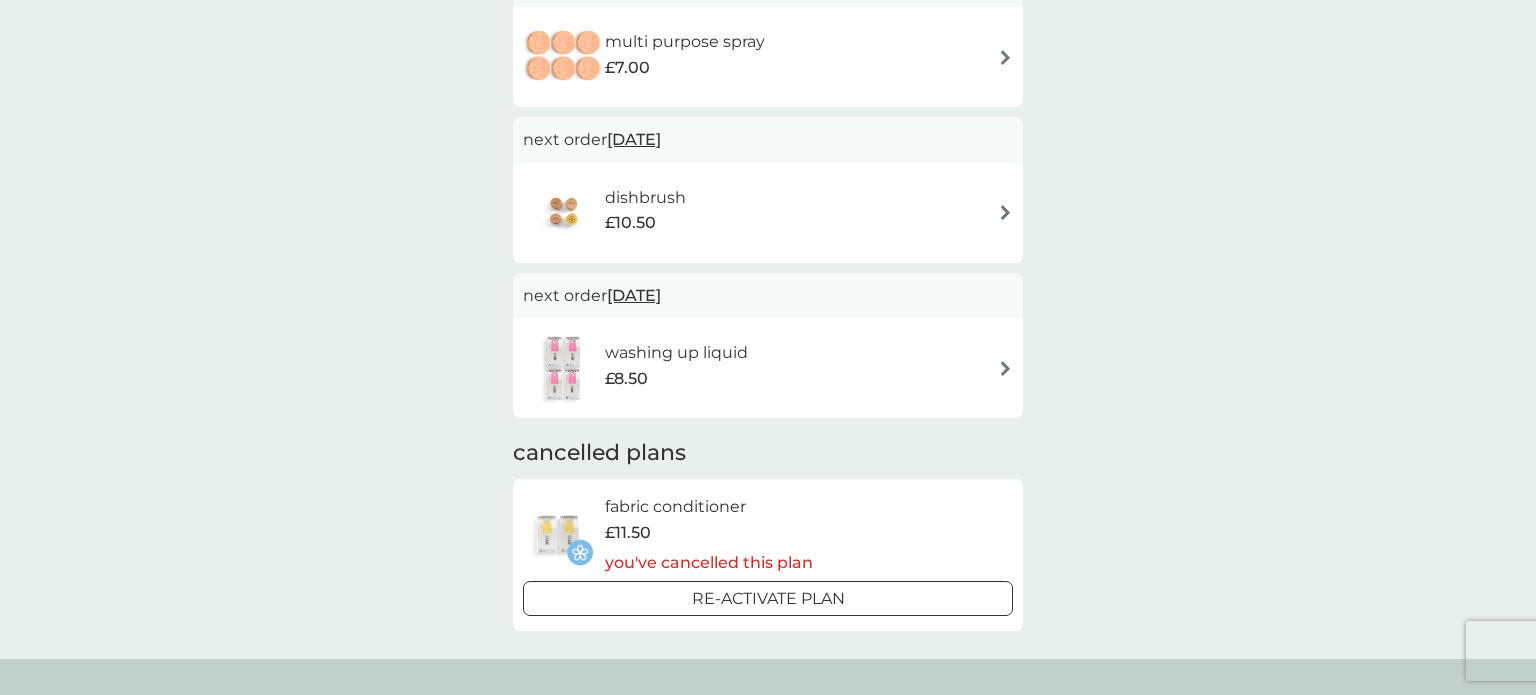 click on "£8.50" at bounding box center [676, 379] 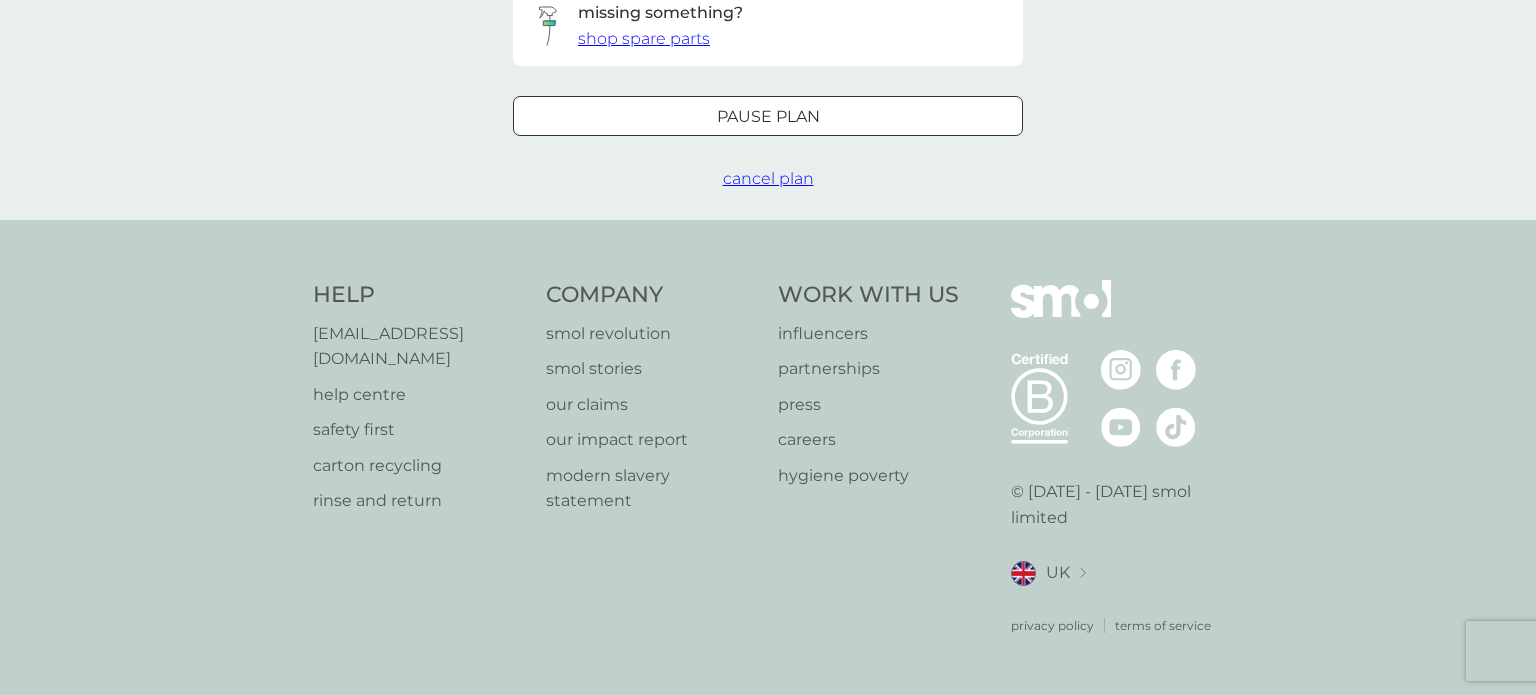 scroll, scrollTop: 0, scrollLeft: 0, axis: both 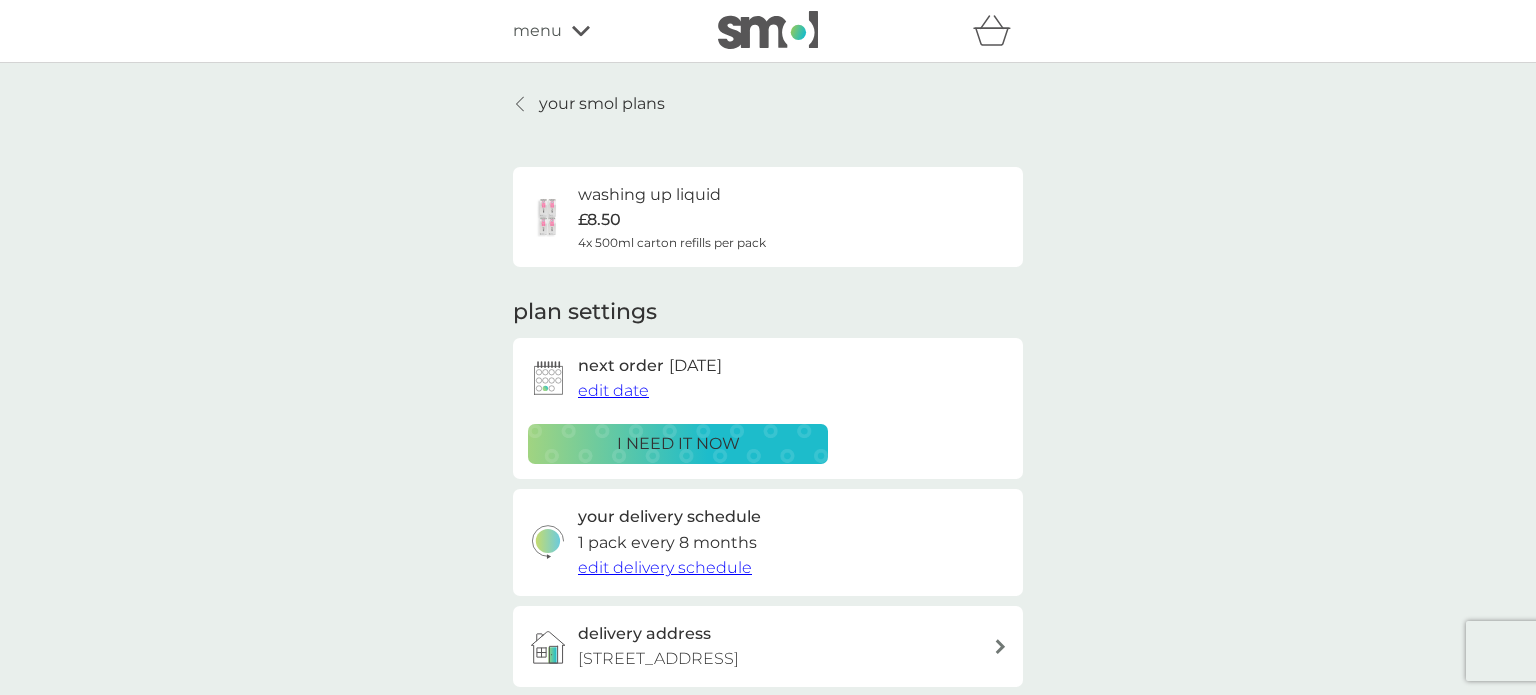 click on "edit date" at bounding box center (613, 390) 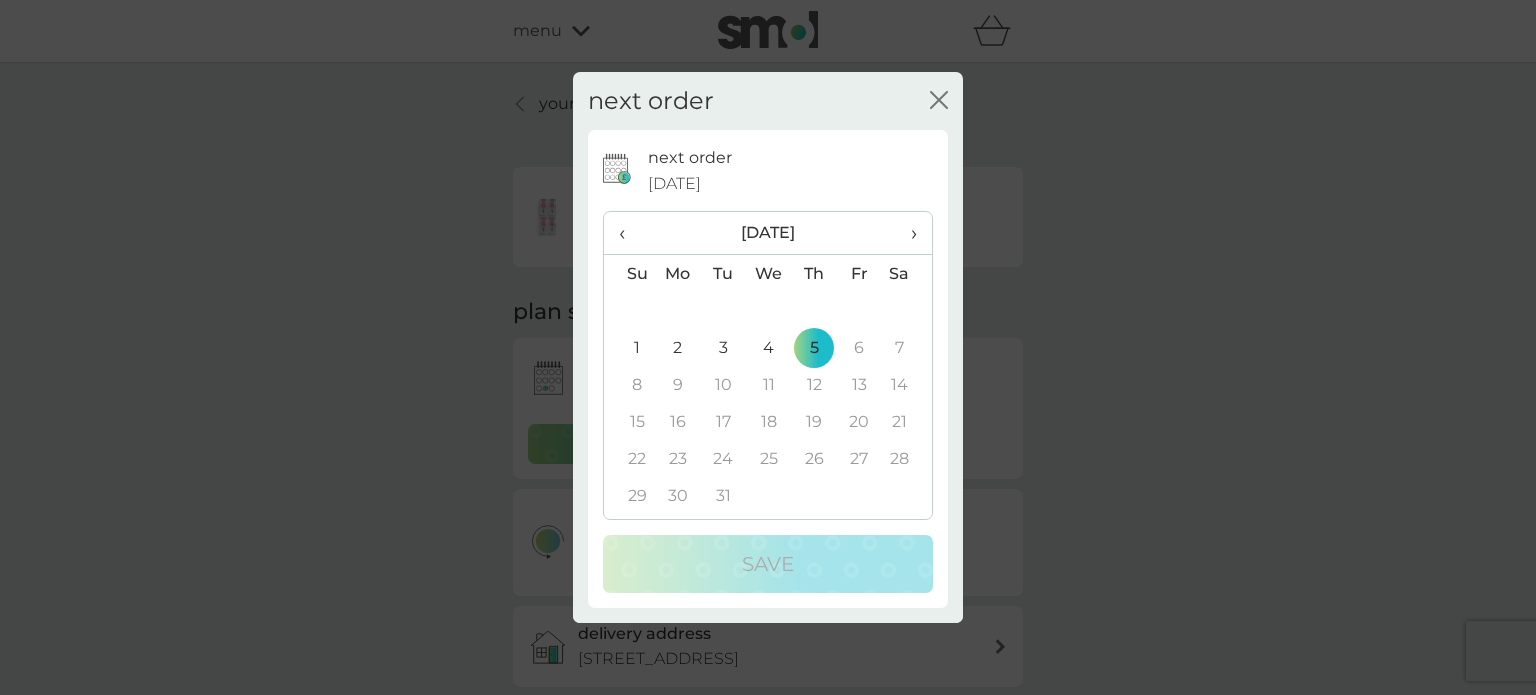 click on "‹" at bounding box center (629, 233) 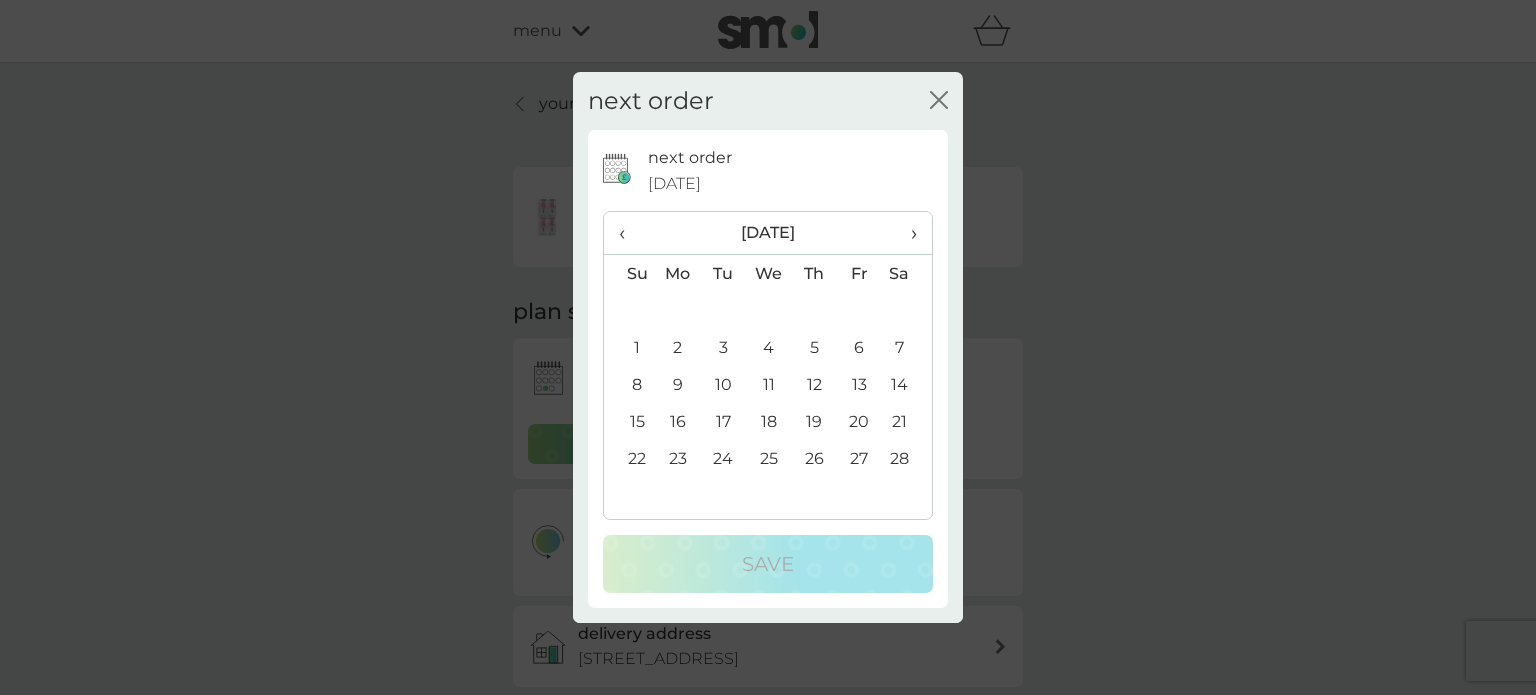click 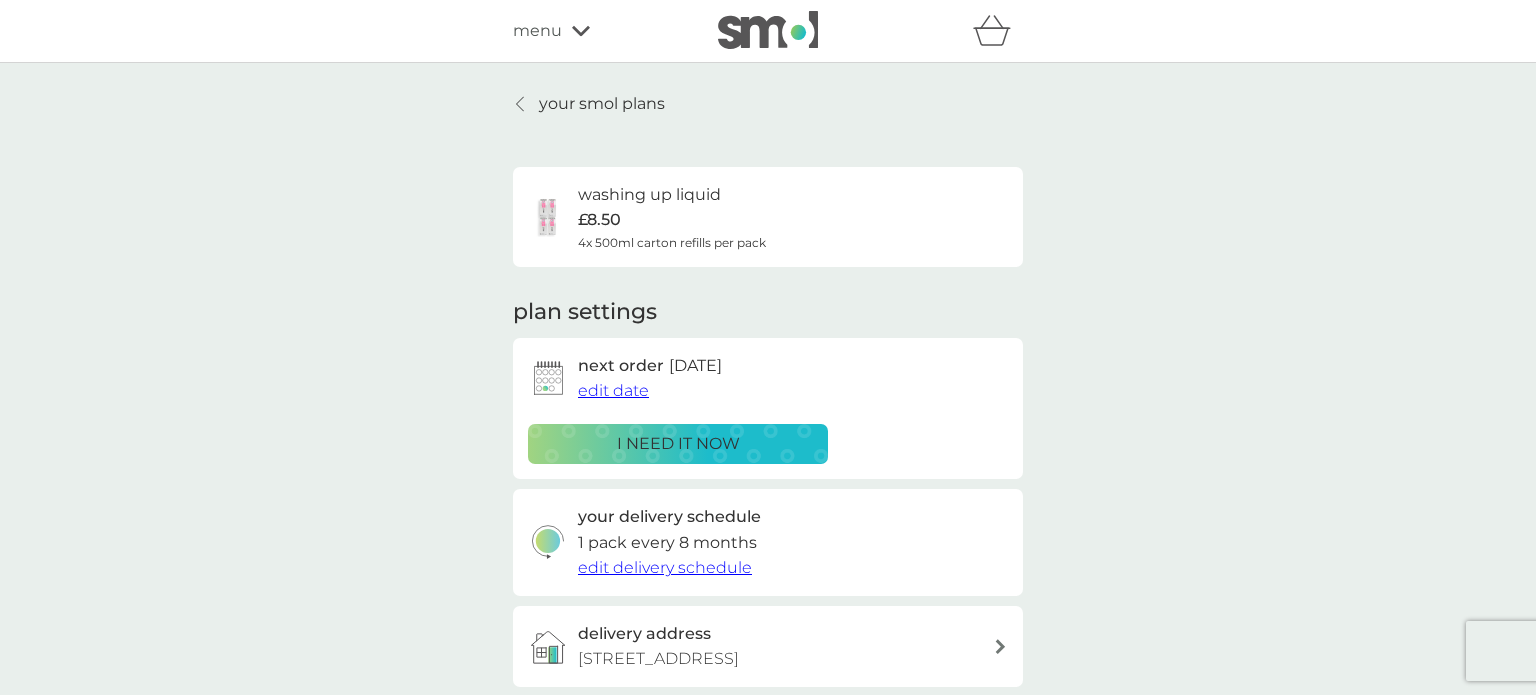 click on "edit delivery schedule" at bounding box center (665, 567) 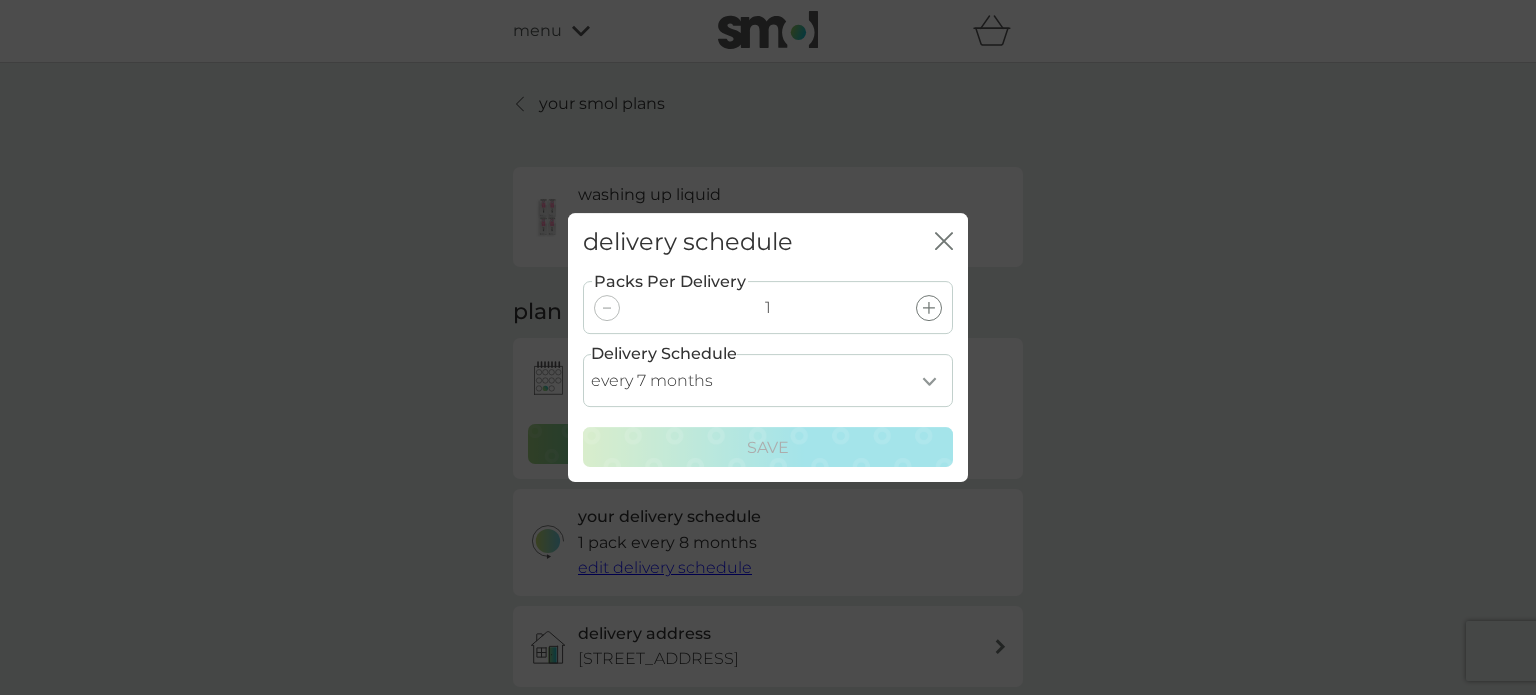 click on "Delivery Schedule" at bounding box center [664, 354] 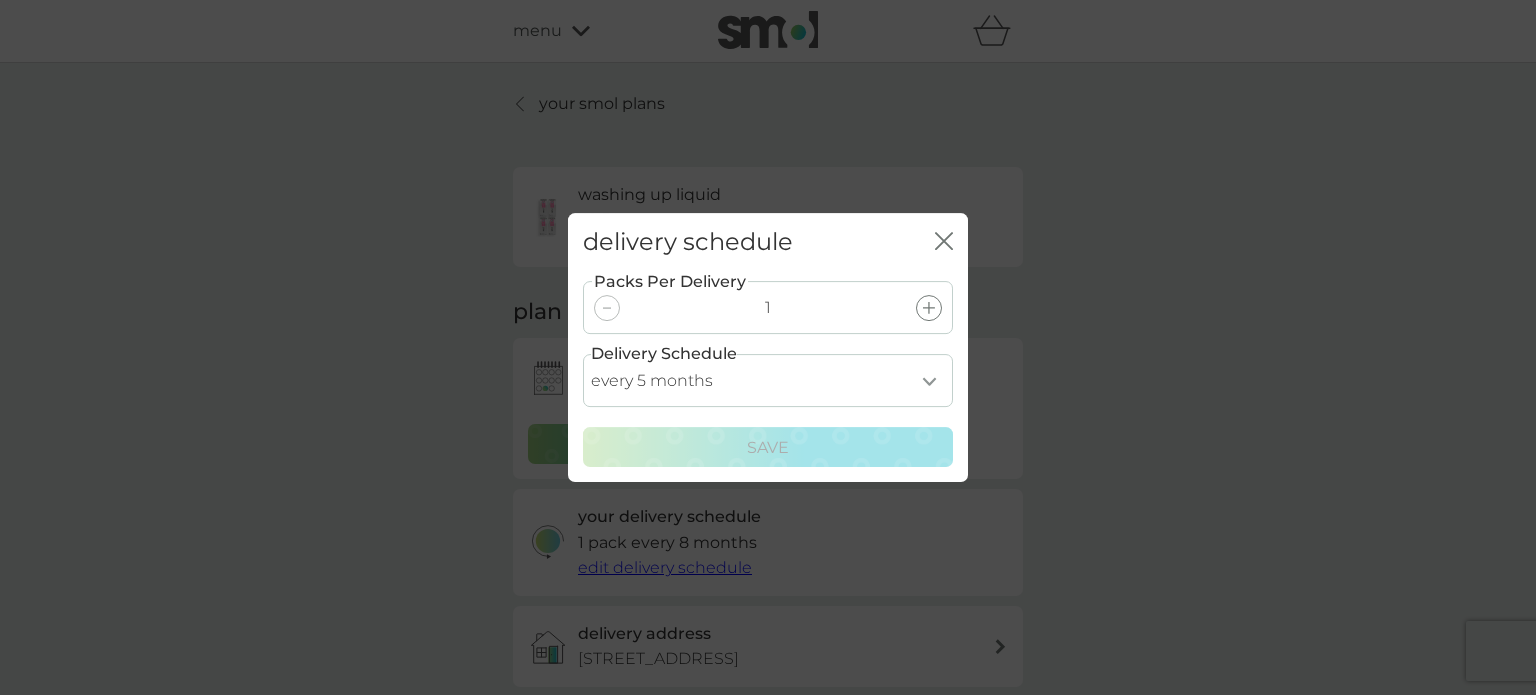 click on "every 1 month every 2 months every 3 months every 4 months every 5 months every 6 months every 7 months" at bounding box center (768, 380) 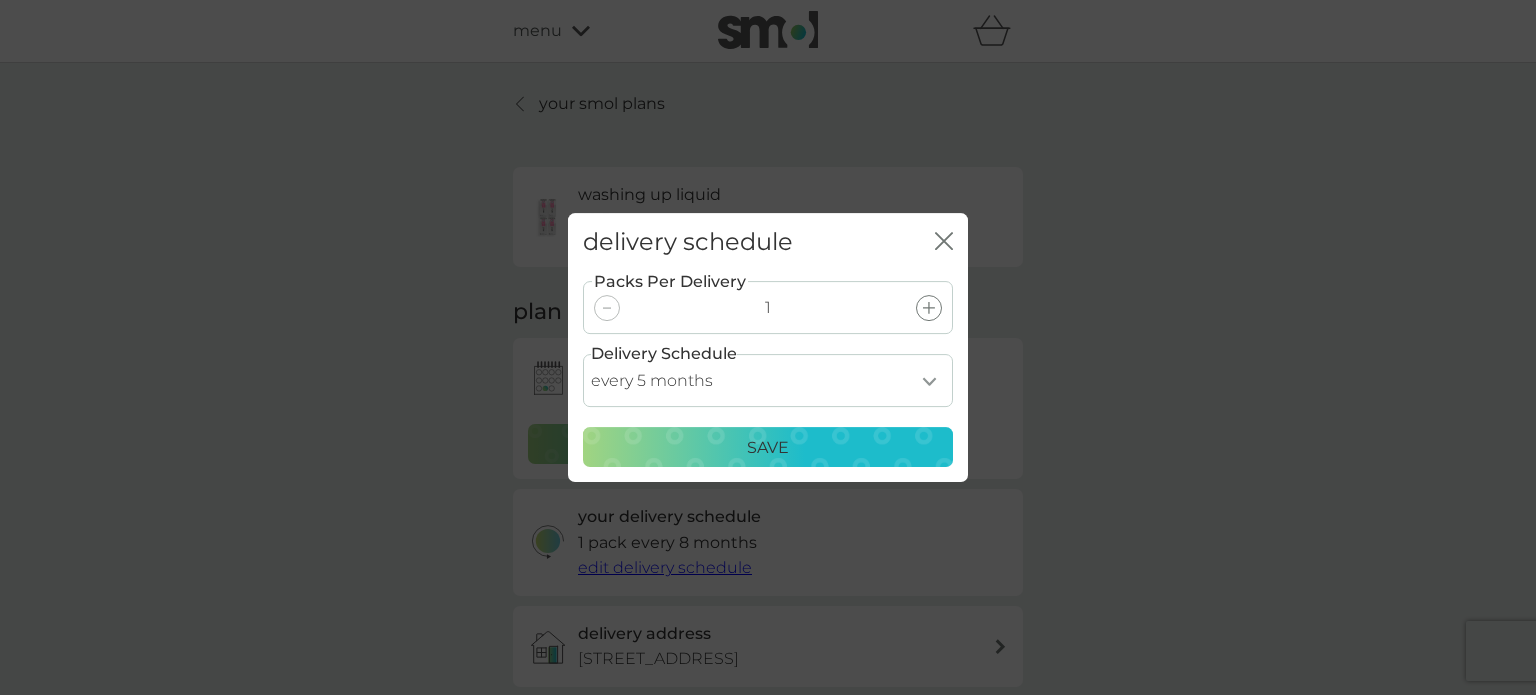 click on "Save" at bounding box center [768, 448] 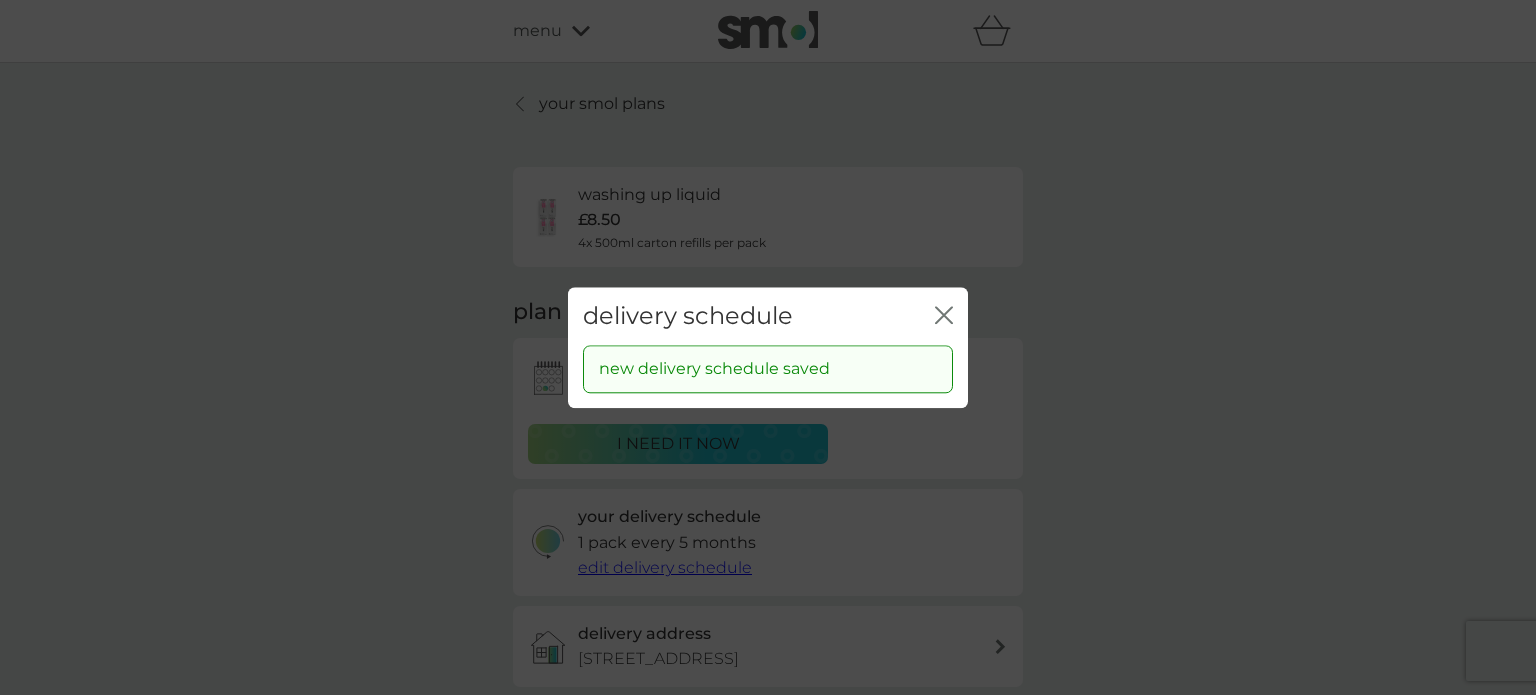 click on "close" 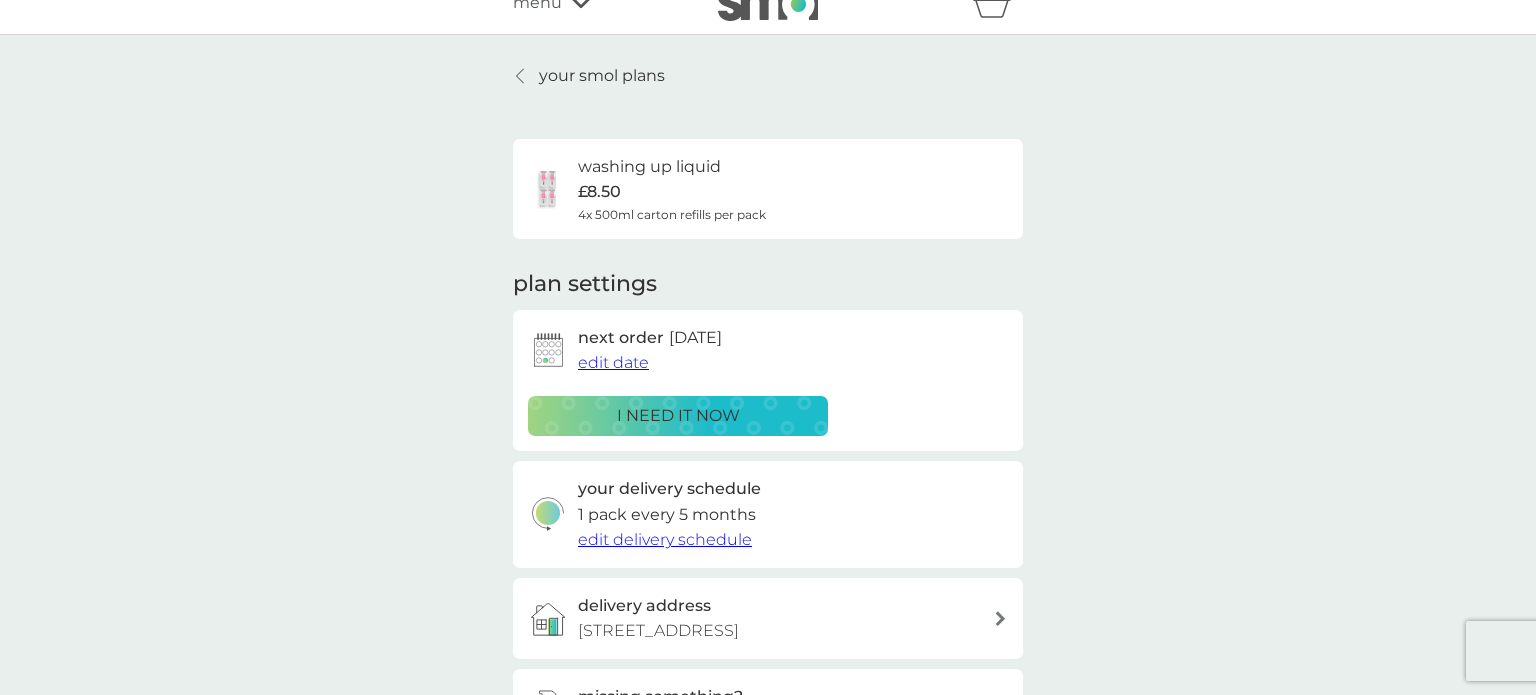 scroll, scrollTop: 26, scrollLeft: 0, axis: vertical 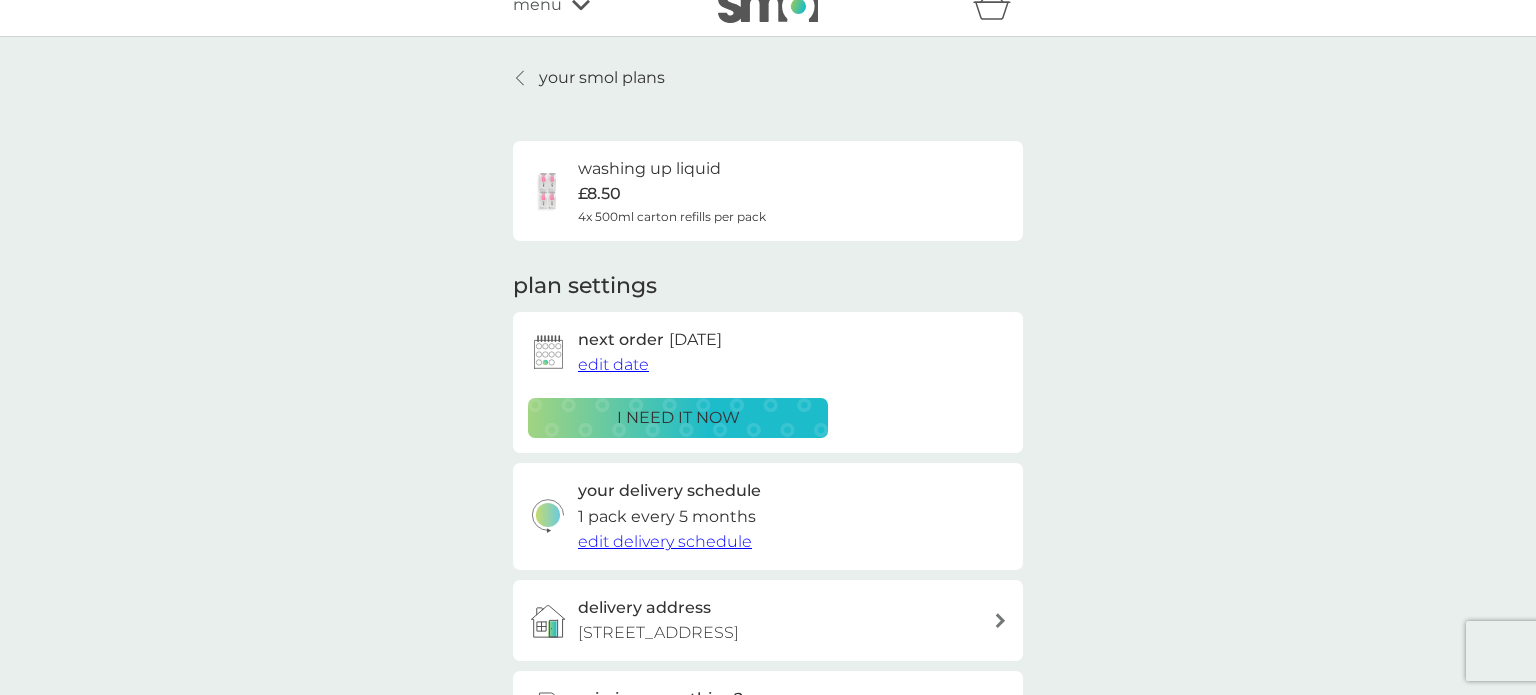 click on "your smol plans" at bounding box center [602, 78] 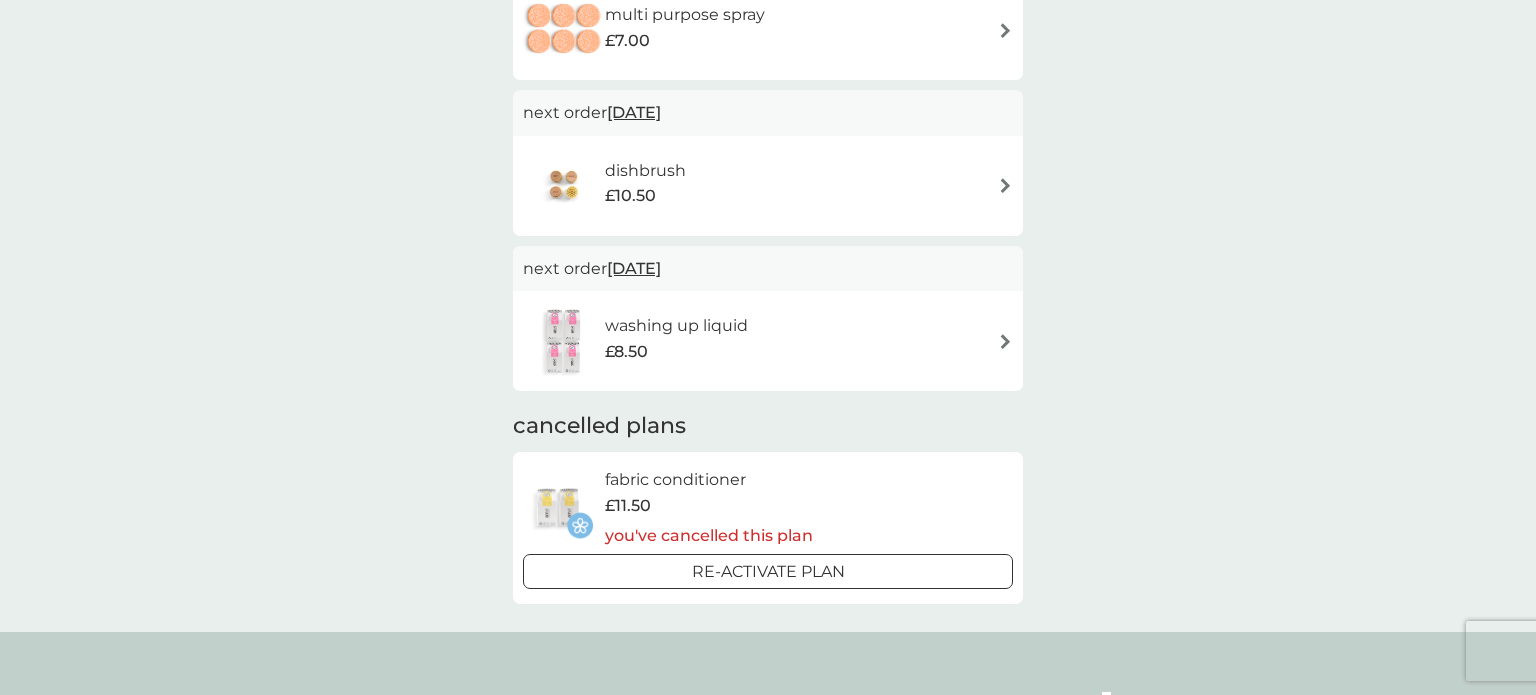 scroll, scrollTop: 1109, scrollLeft: 0, axis: vertical 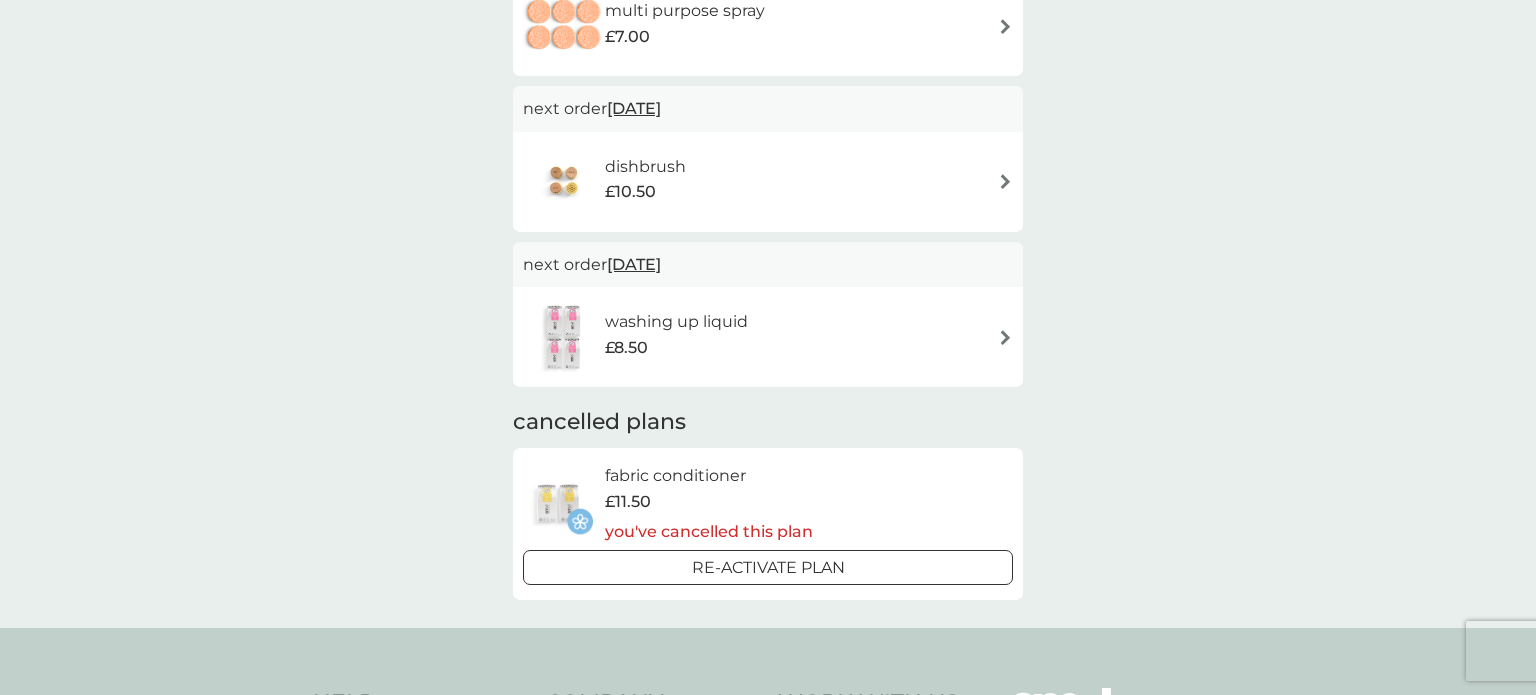 click on "5 Mar 2026" at bounding box center (634, 264) 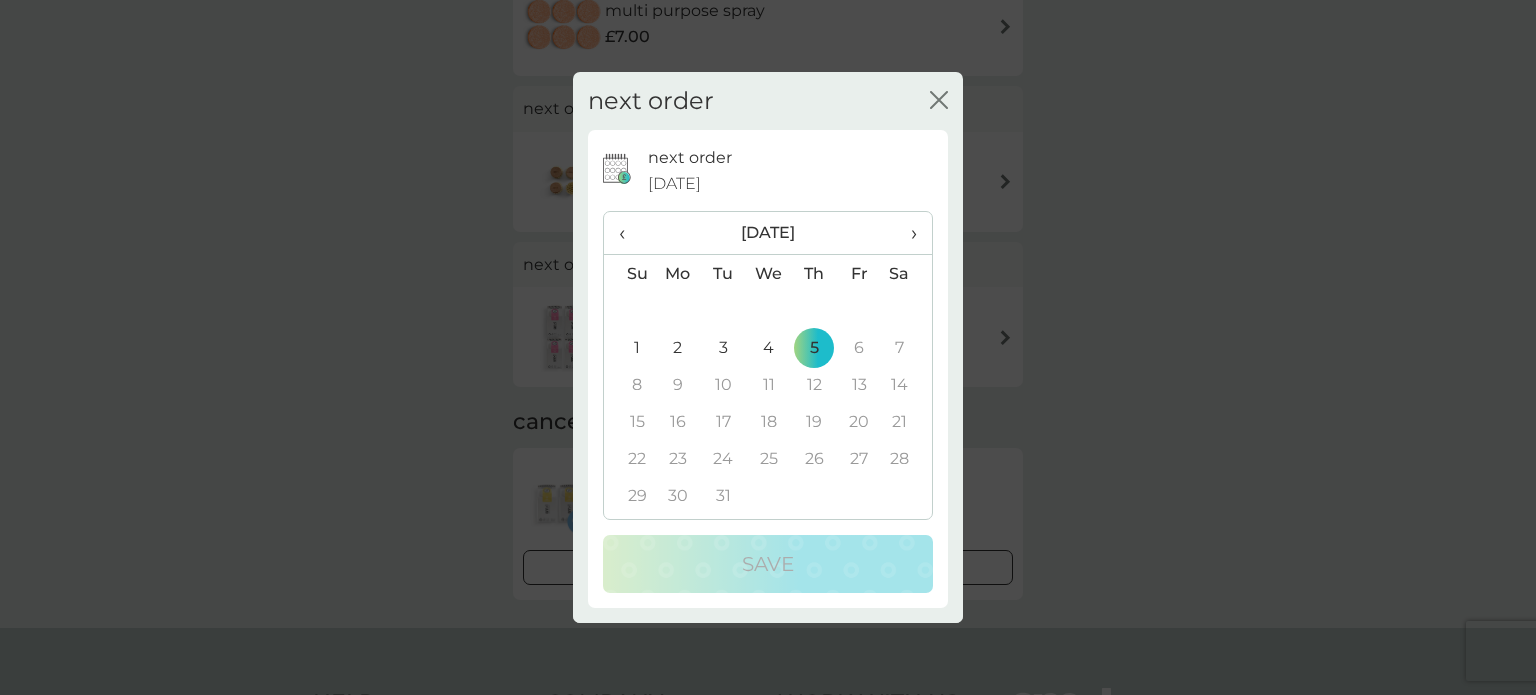 click on "March 2026" at bounding box center (768, 233) 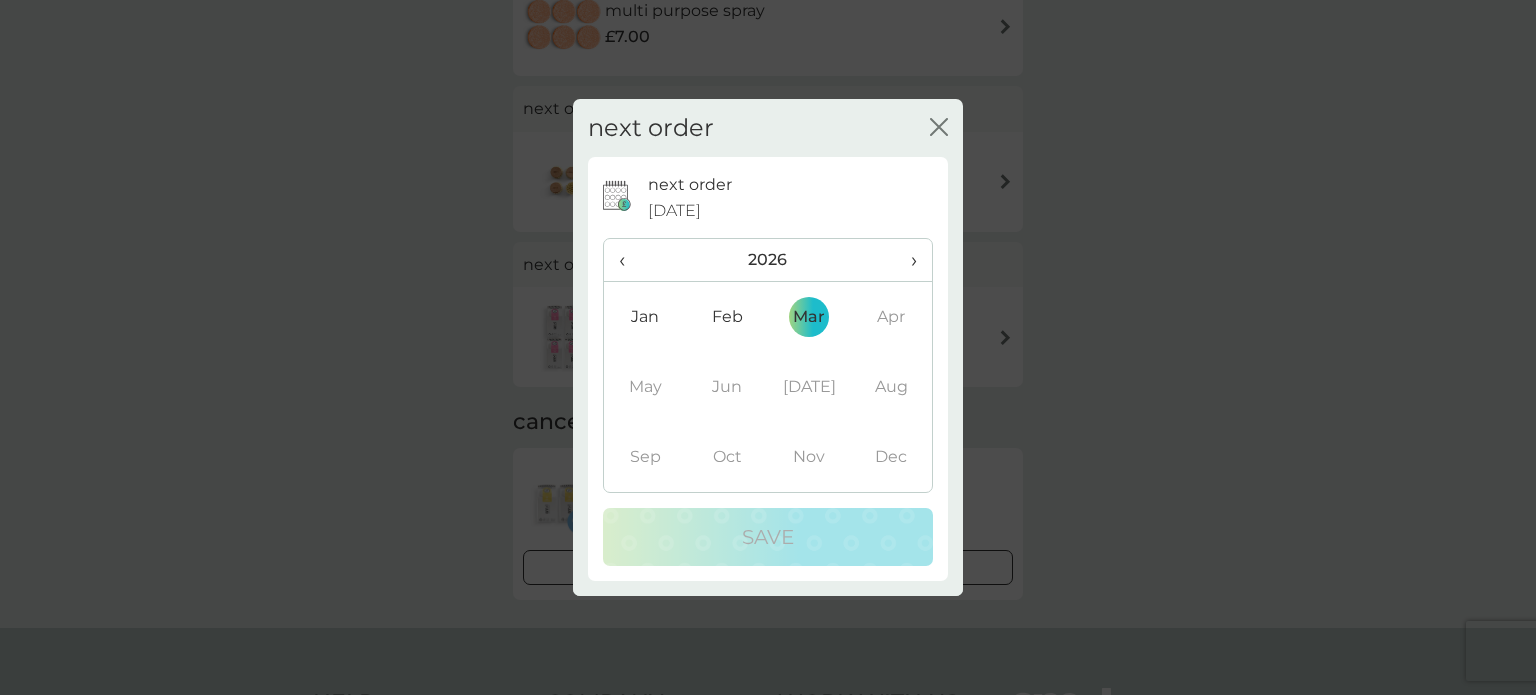click on "Feb" at bounding box center (727, 317) 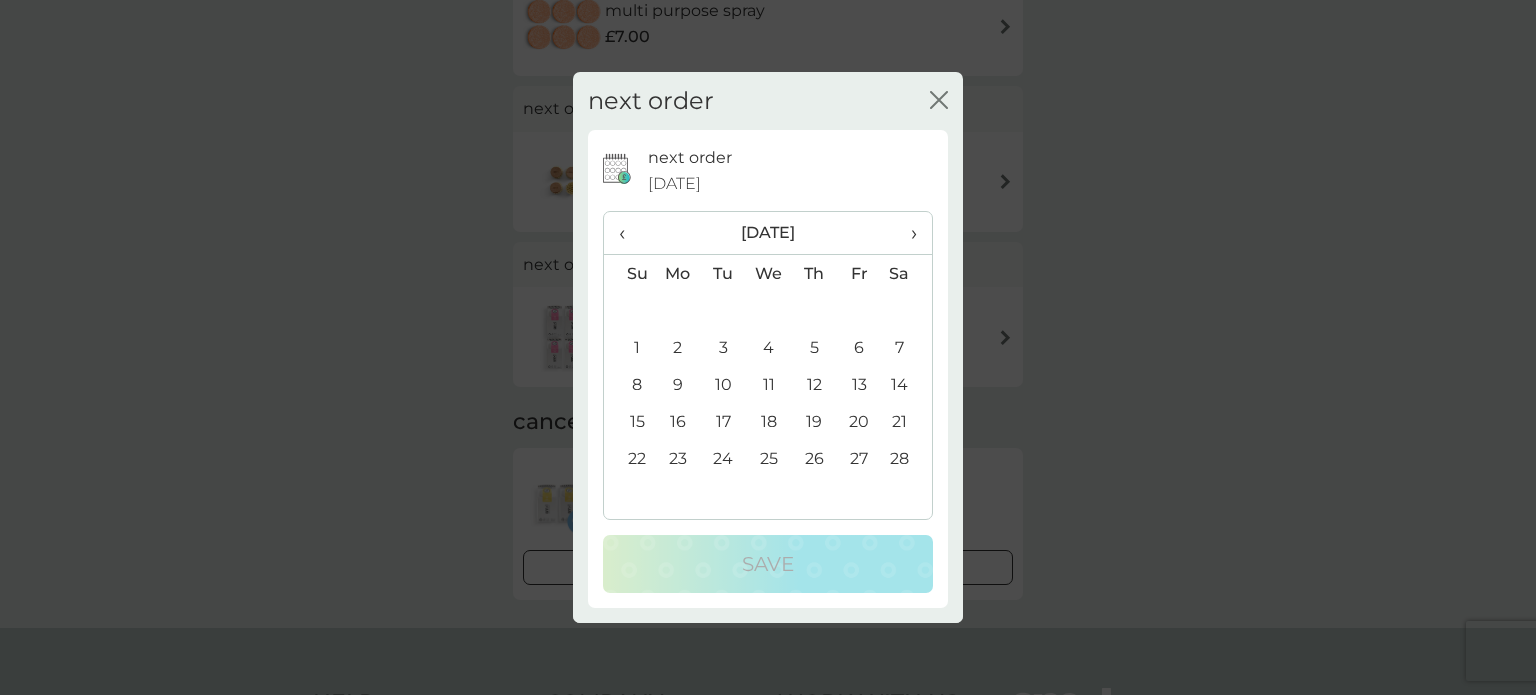 click on "1" at bounding box center [629, 347] 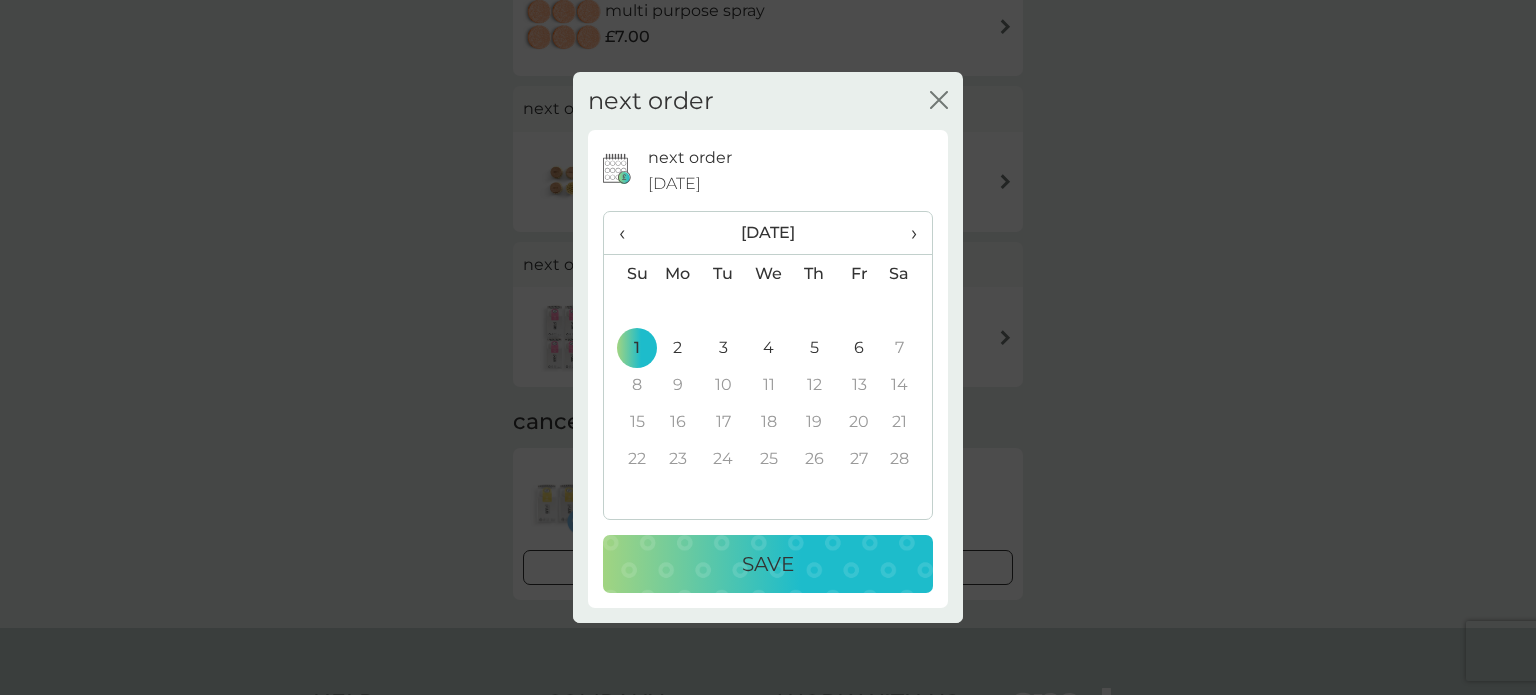 click on "2" at bounding box center (678, 347) 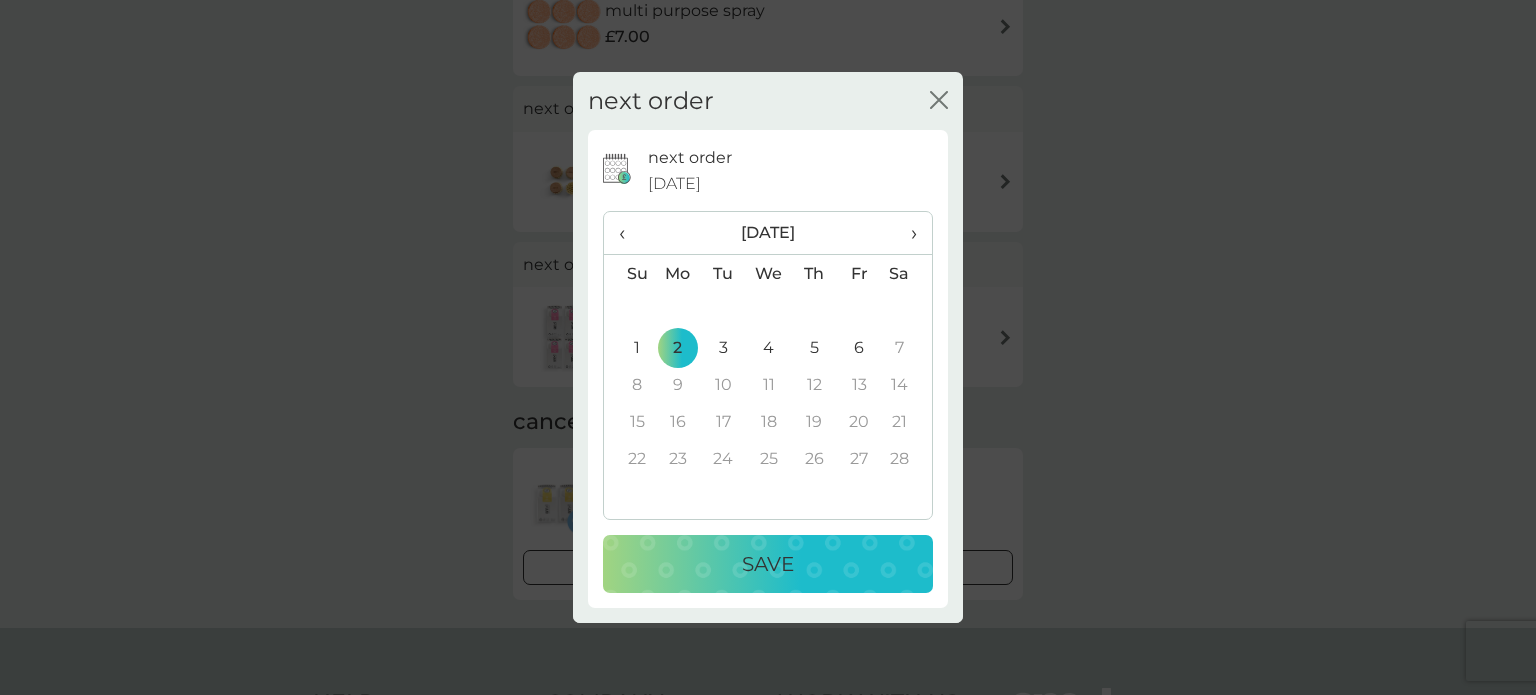 click on "next order 5 Mar 2026 ‹ February 2026 › Su Mo Tu We Th Fr Sa 25 26 27 28 29 30 31 1 2 3 4 5 6 7 8 9 10 11 12 13 14 15 16 17 18 19 20 21 22 23 24 25 26 27 28 1 2 3 4 5 6 7 Save" at bounding box center [768, 369] 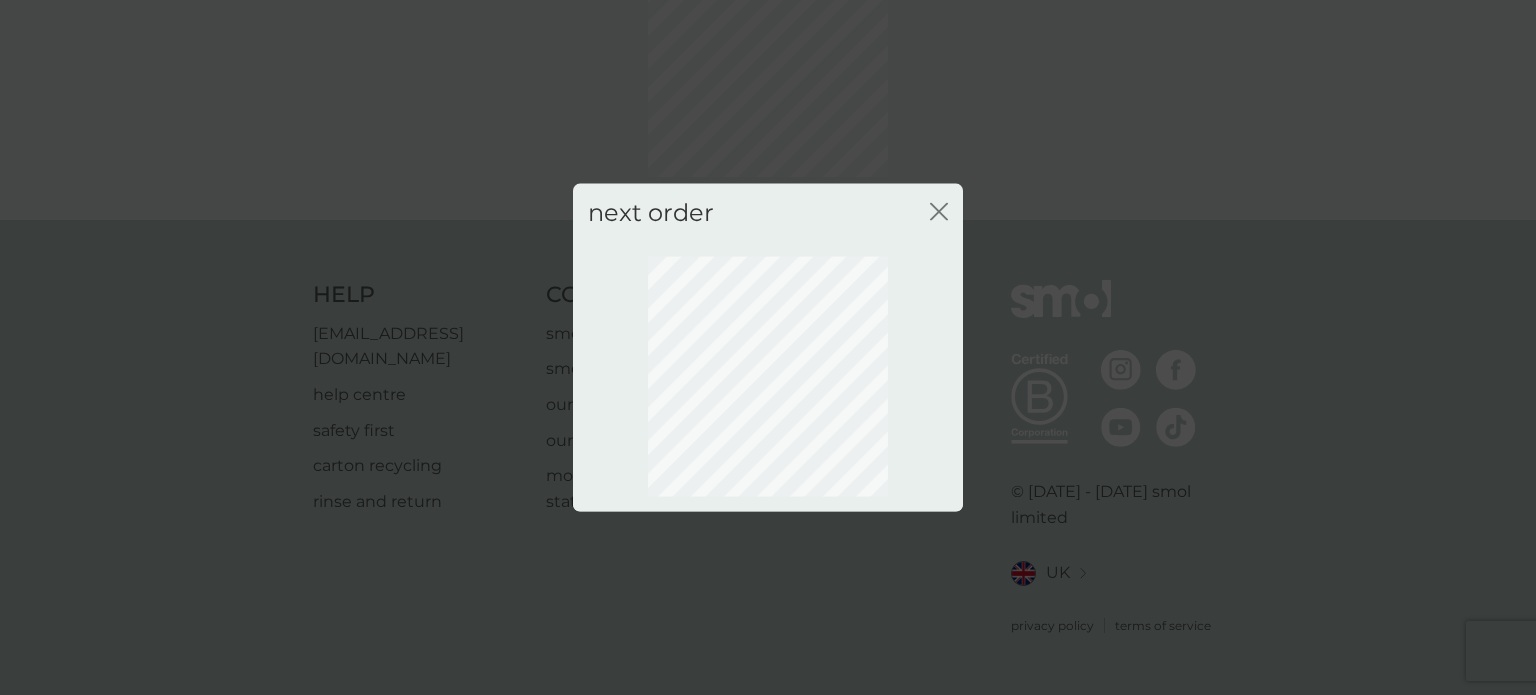 scroll, scrollTop: 145, scrollLeft: 0, axis: vertical 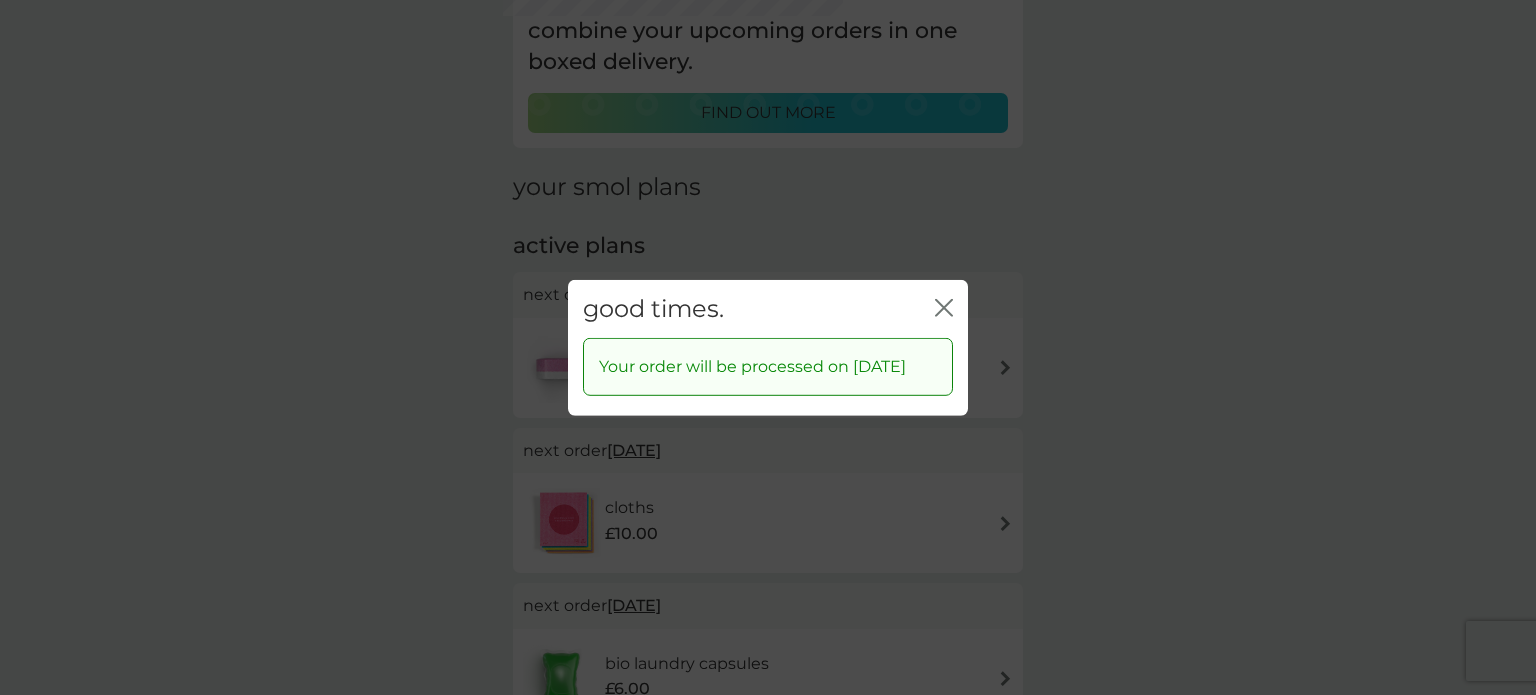 click on "close" 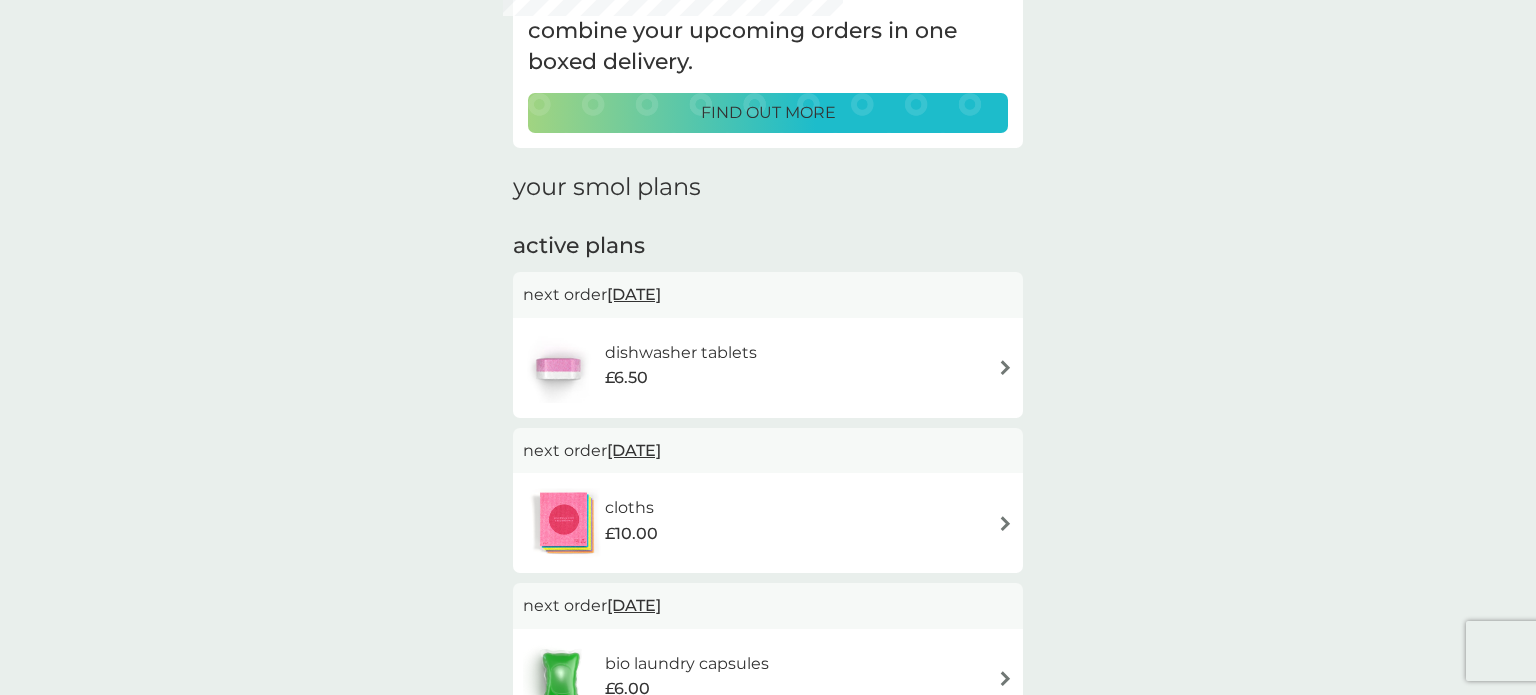 scroll, scrollTop: 0, scrollLeft: 0, axis: both 